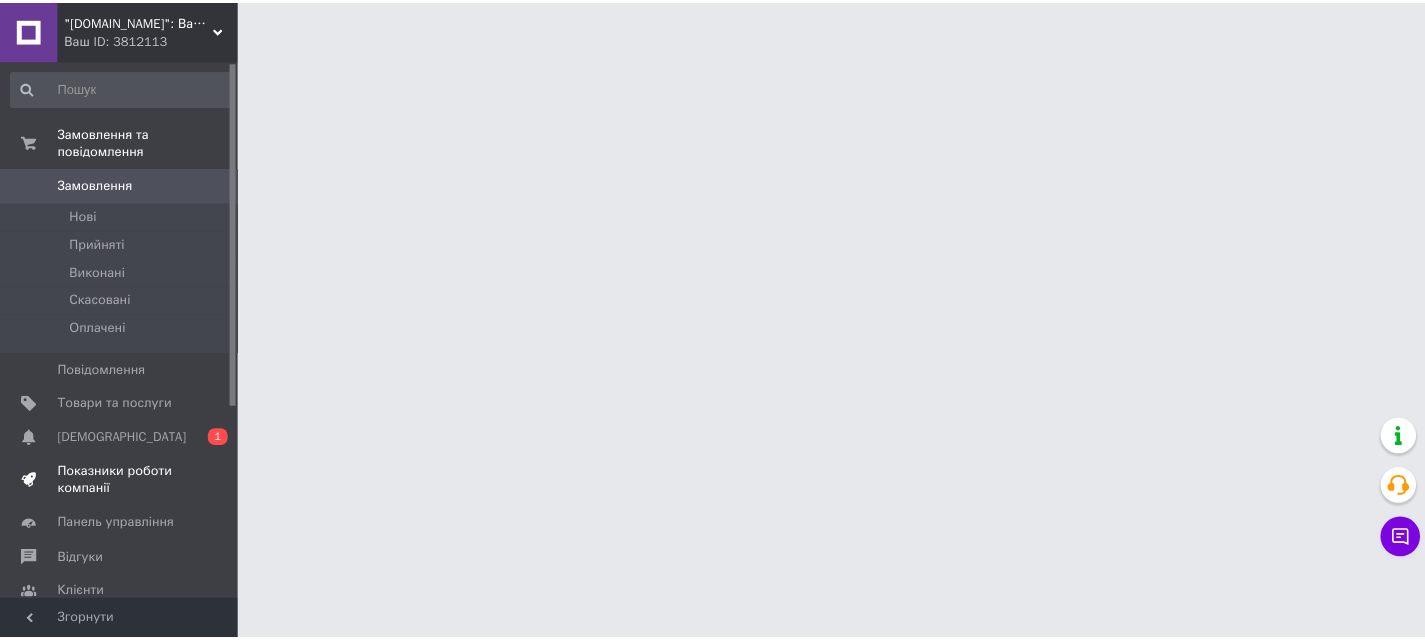 scroll, scrollTop: 0, scrollLeft: 0, axis: both 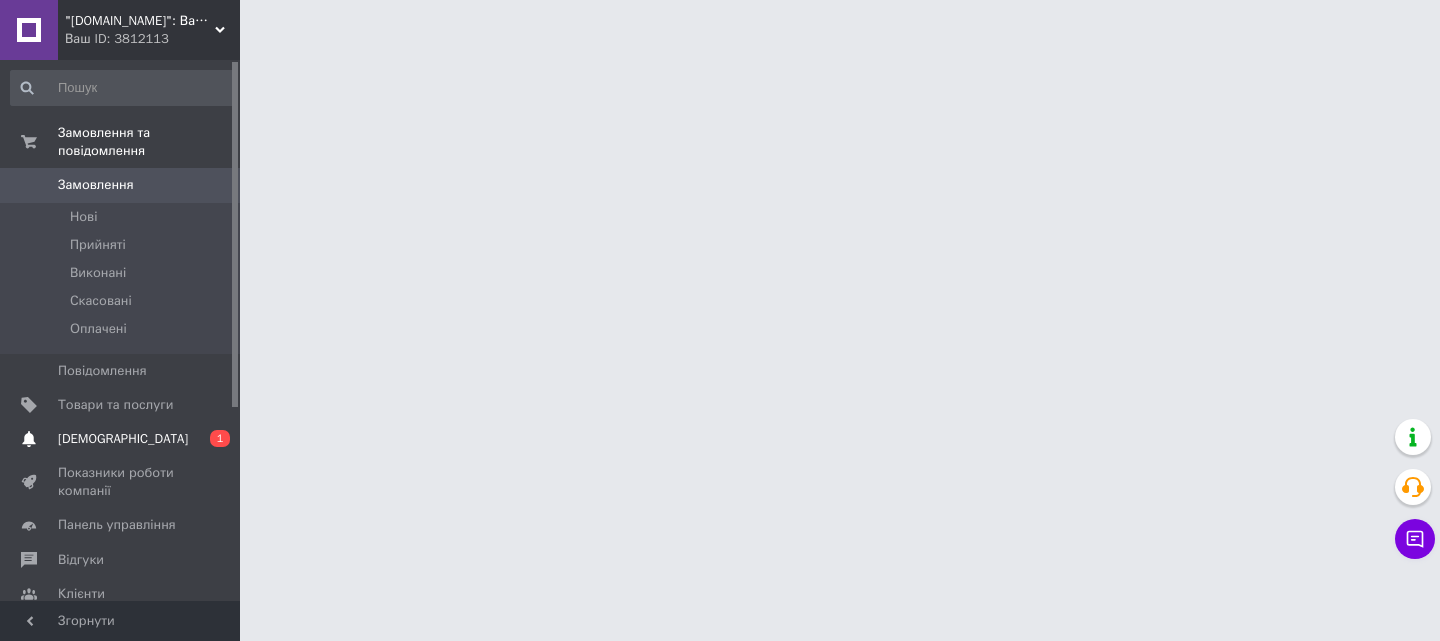 click on "[DEMOGRAPHIC_DATA]" at bounding box center [121, 439] 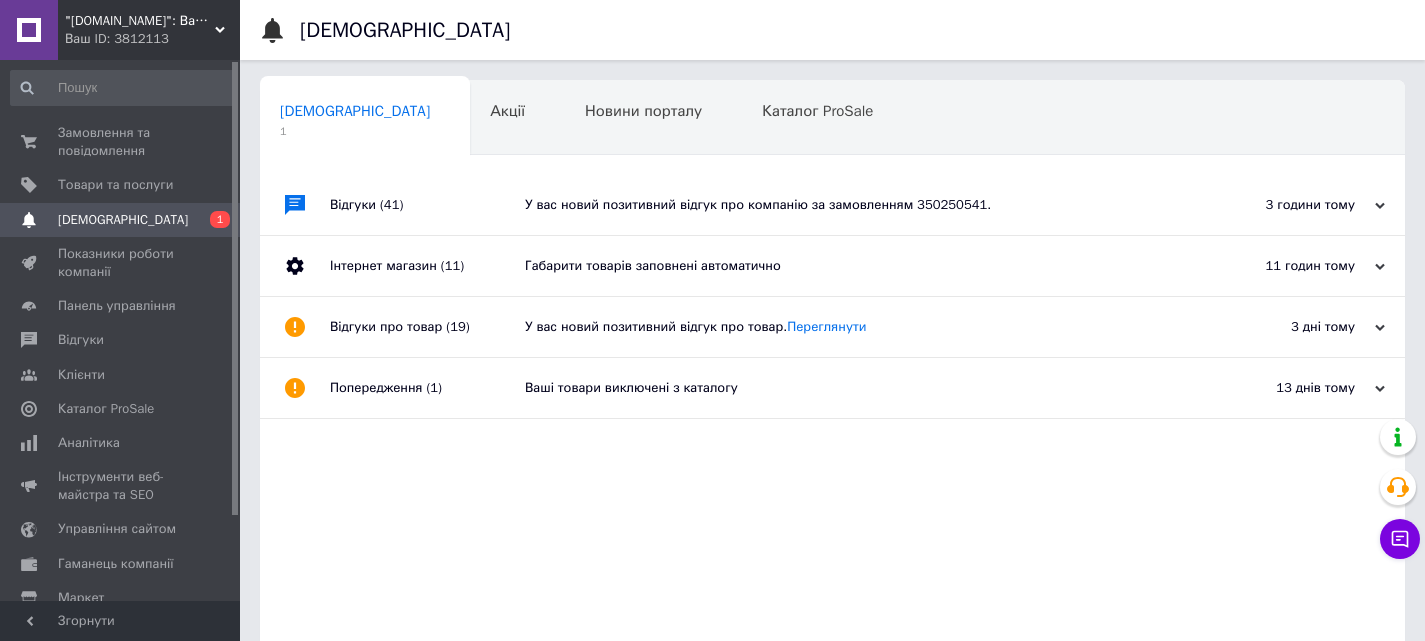 click on "У вас новий позитивний відгук про компанію за замовленням 350250541." at bounding box center (855, 205) 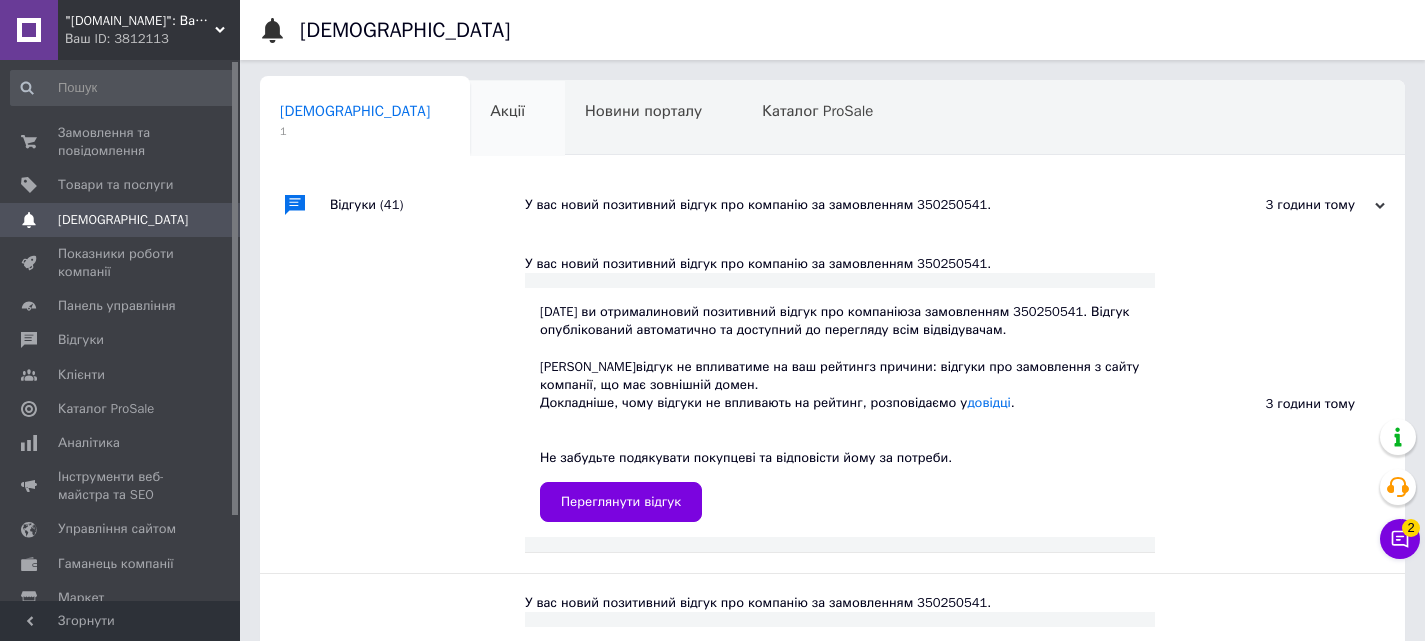 click on "Акції 0" at bounding box center (517, 119) 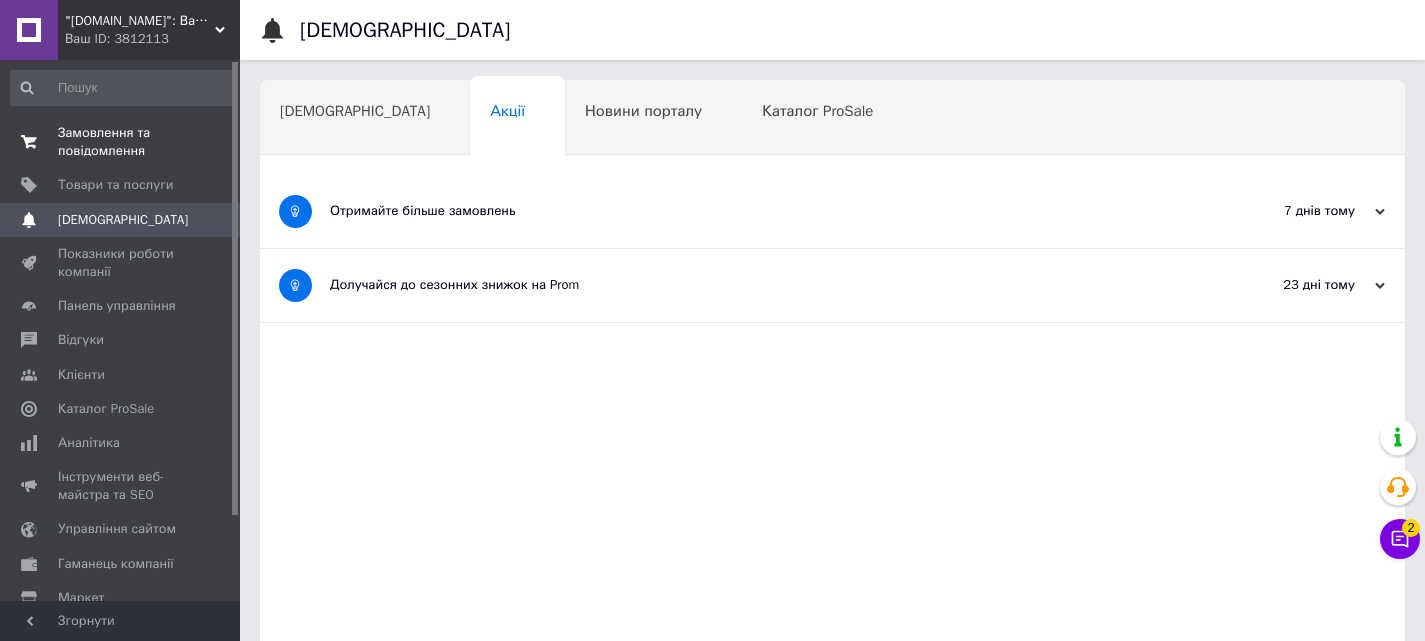 click on "0 0" at bounding box center [212, 142] 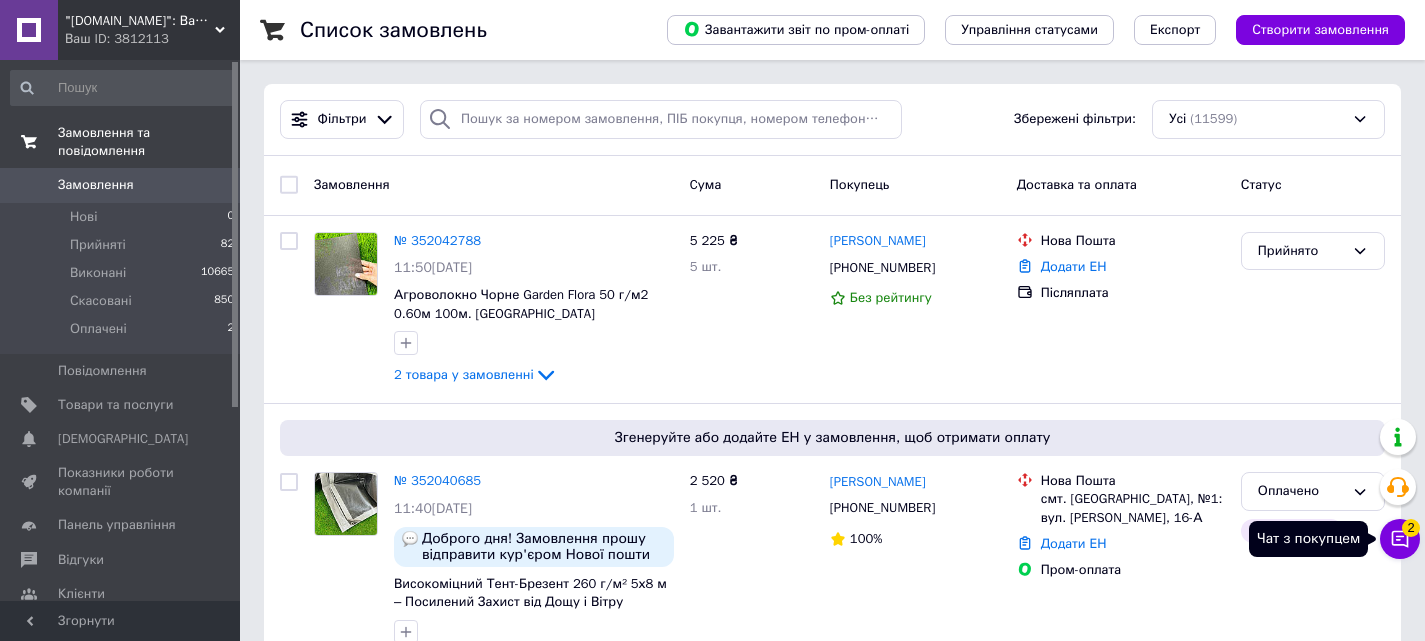 click on "Чат з покупцем 2" at bounding box center [1400, 539] 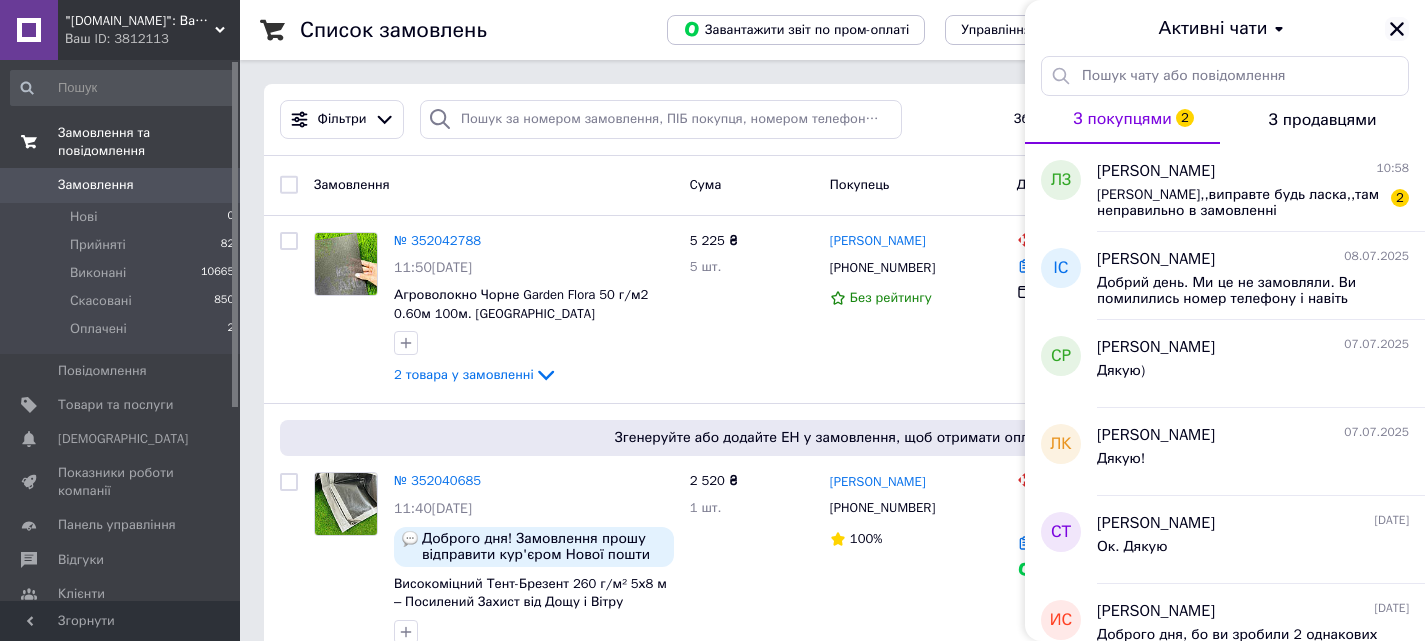 click 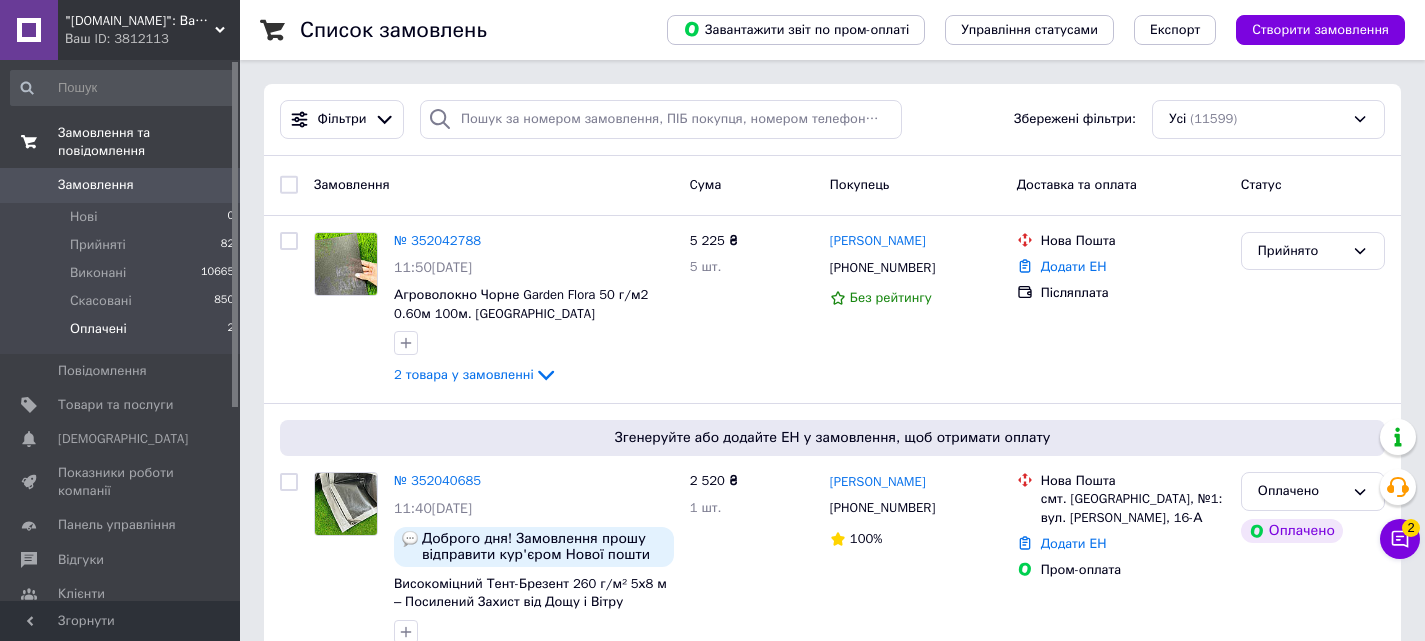 scroll, scrollTop: 100, scrollLeft: 0, axis: vertical 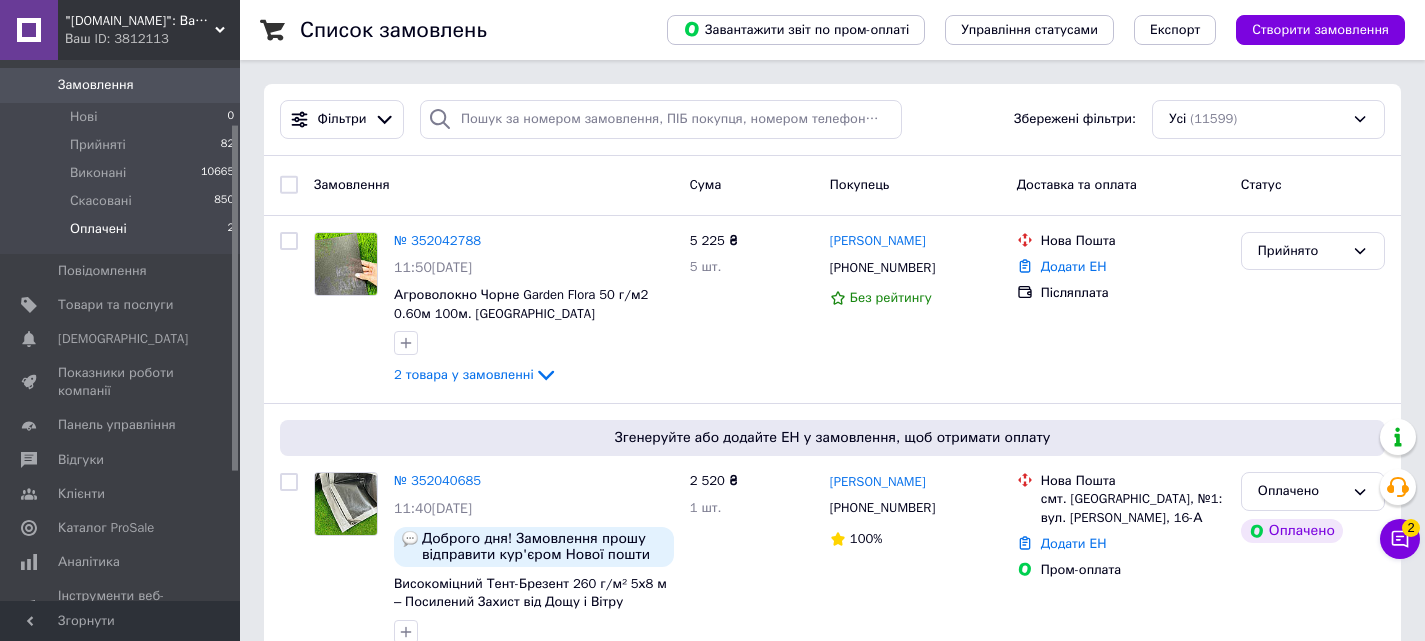 click on "Оплачені 2" at bounding box center [123, 234] 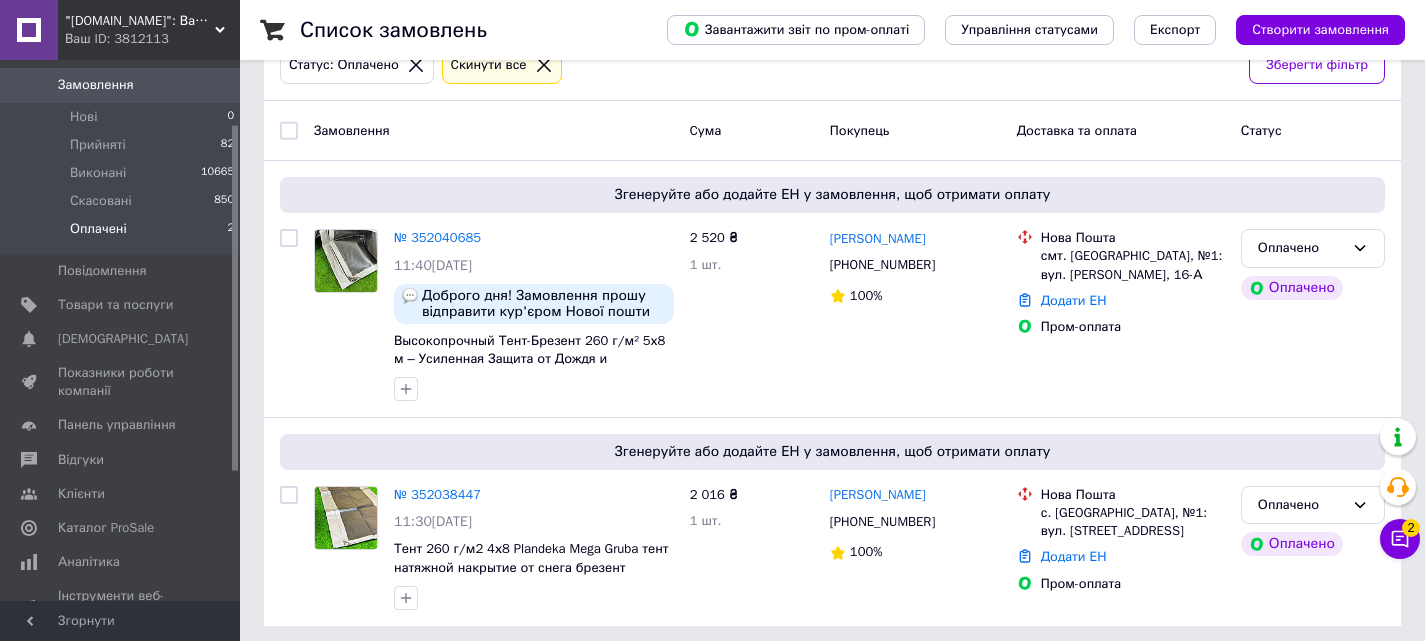 scroll, scrollTop: 135, scrollLeft: 0, axis: vertical 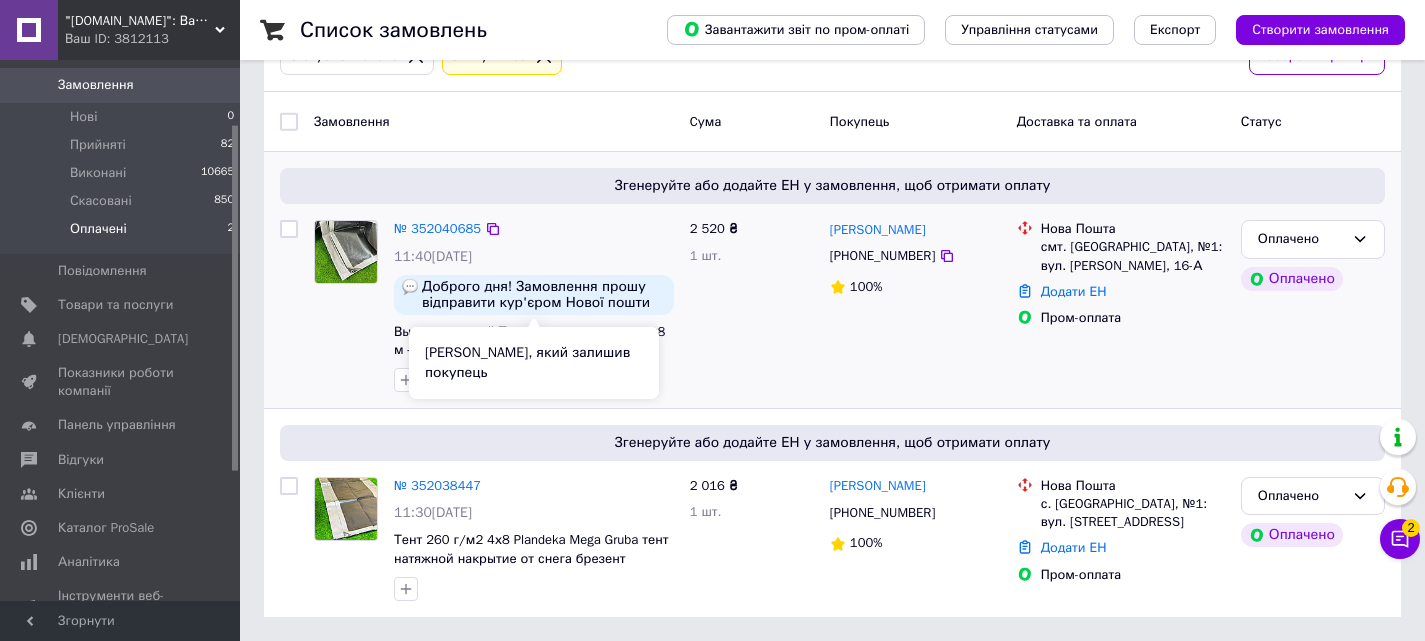 click on "Доброго дня! Замовлення прошу відправити кур'єром Нової пошти за адресою: [GEOGRAPHIC_DATA], [GEOGRAPHIC_DATA], село [GEOGRAPHIC_DATA], вул. [STREET_ADDRESS] (приватний будинок)." at bounding box center (544, 295) 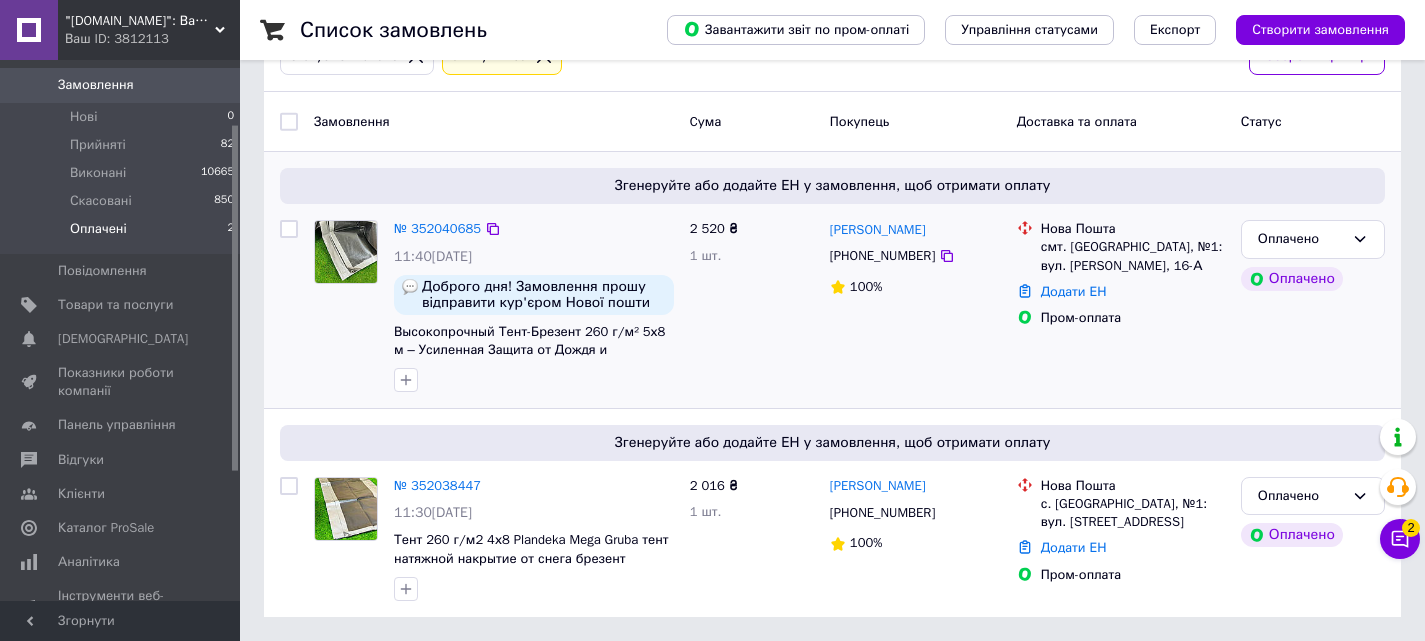 click on "№ 352040685 11:40[DATE] Доброго дня! Замовлення прошу відправити кур'єром Нової пошти за адресою: [GEOGRAPHIC_DATA], [GEOGRAPHIC_DATA], село [GEOGRAPHIC_DATA], вул. [STREET_ADDRESS] (приватний будинок).  Высокопрочный [GEOGRAPHIC_DATA] 260 г/м² 5х8 м – Усиленная Защита от Дождя и Ветра" at bounding box center [534, 306] 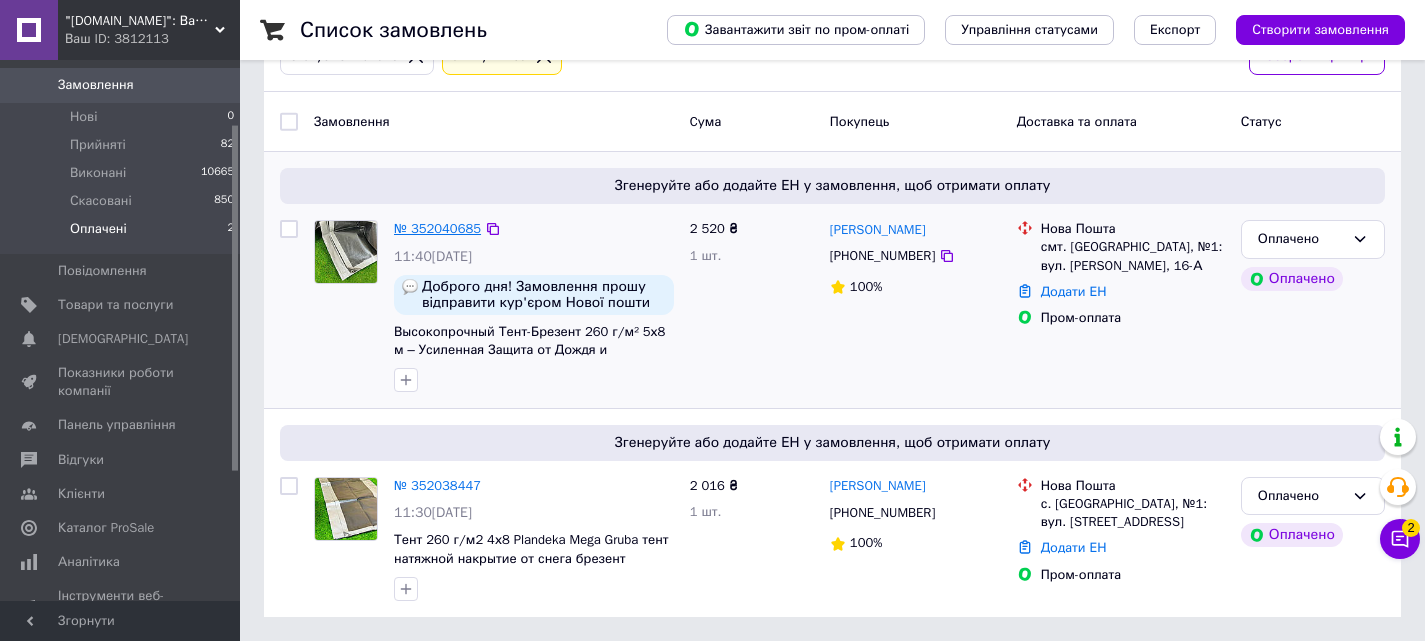click on "№ 352040685" at bounding box center (437, 228) 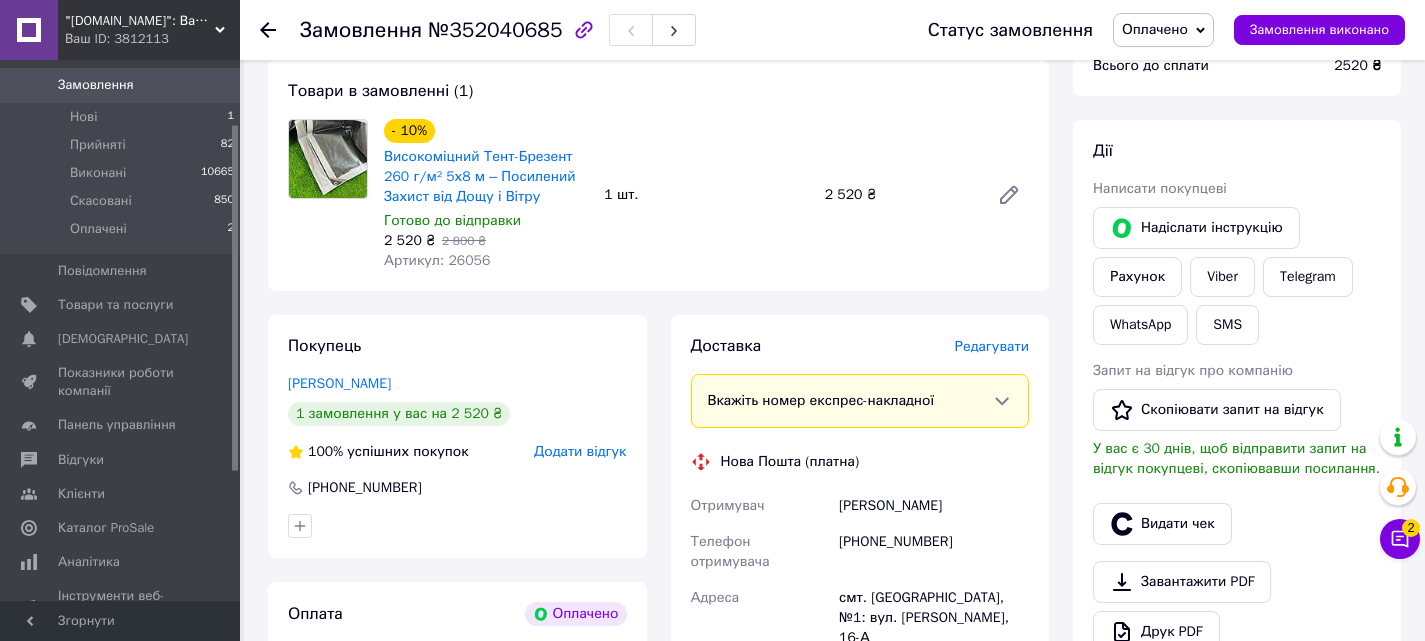 scroll, scrollTop: 17, scrollLeft: 0, axis: vertical 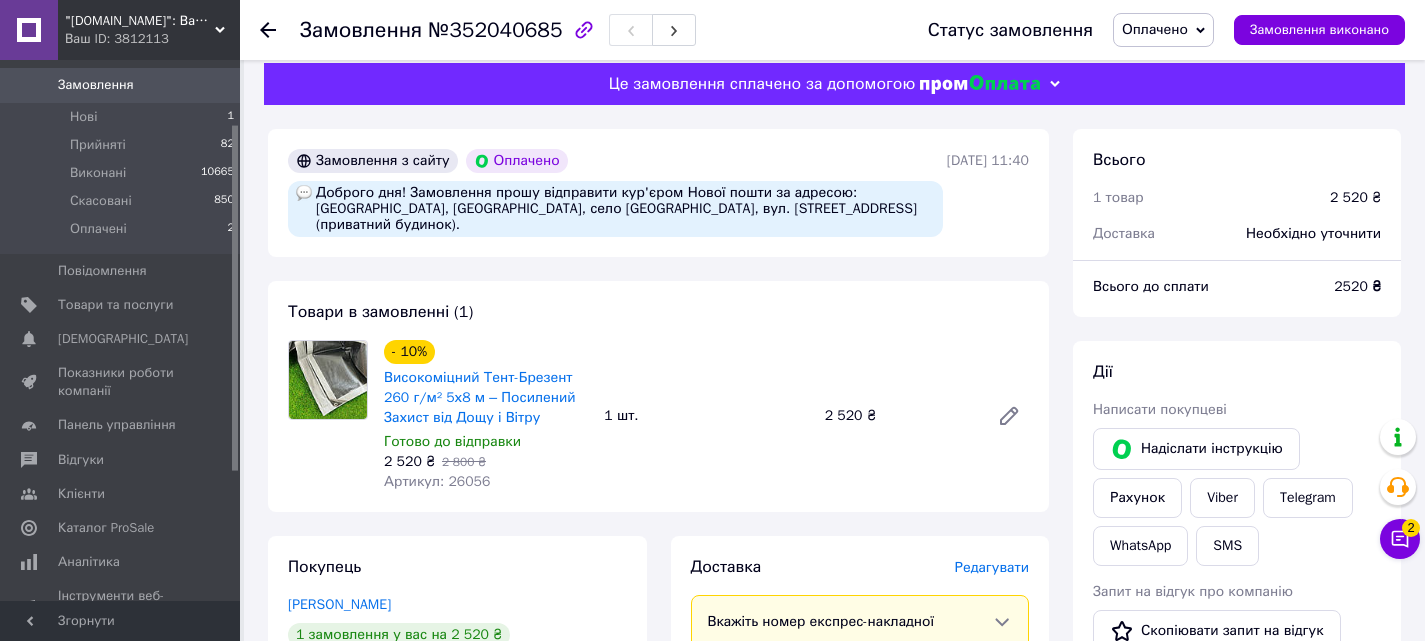 click 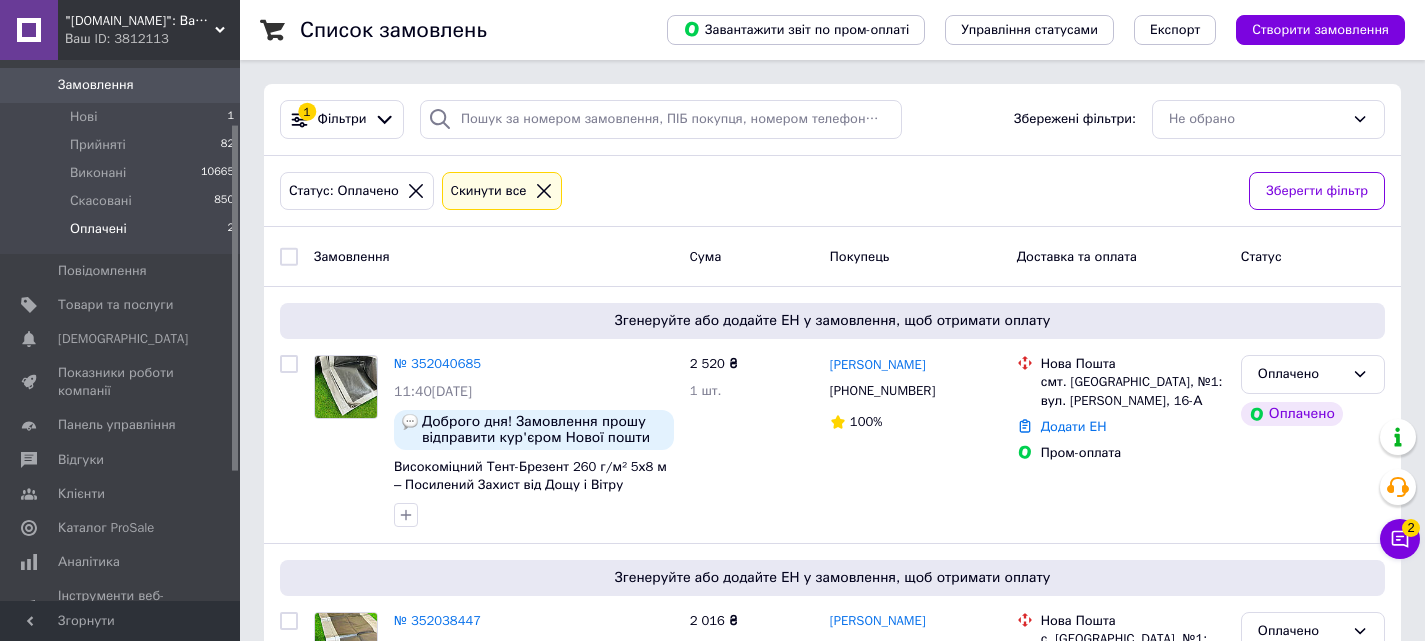 scroll, scrollTop: 135, scrollLeft: 0, axis: vertical 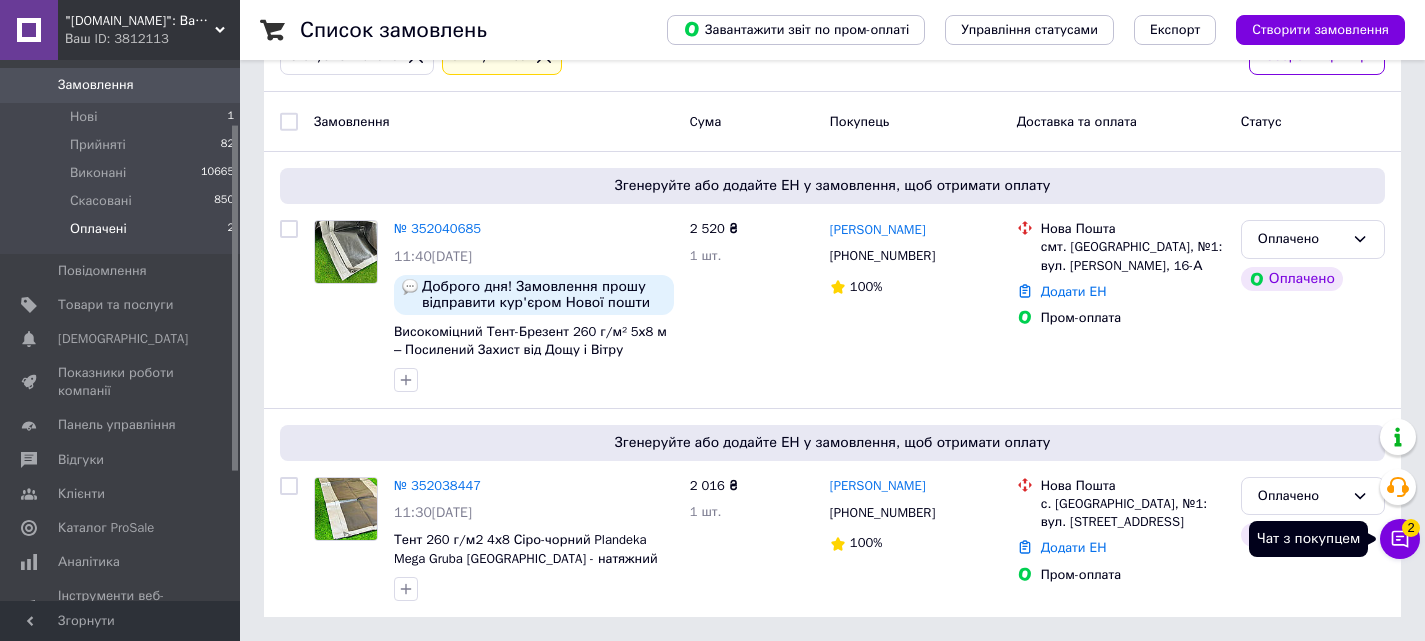 click 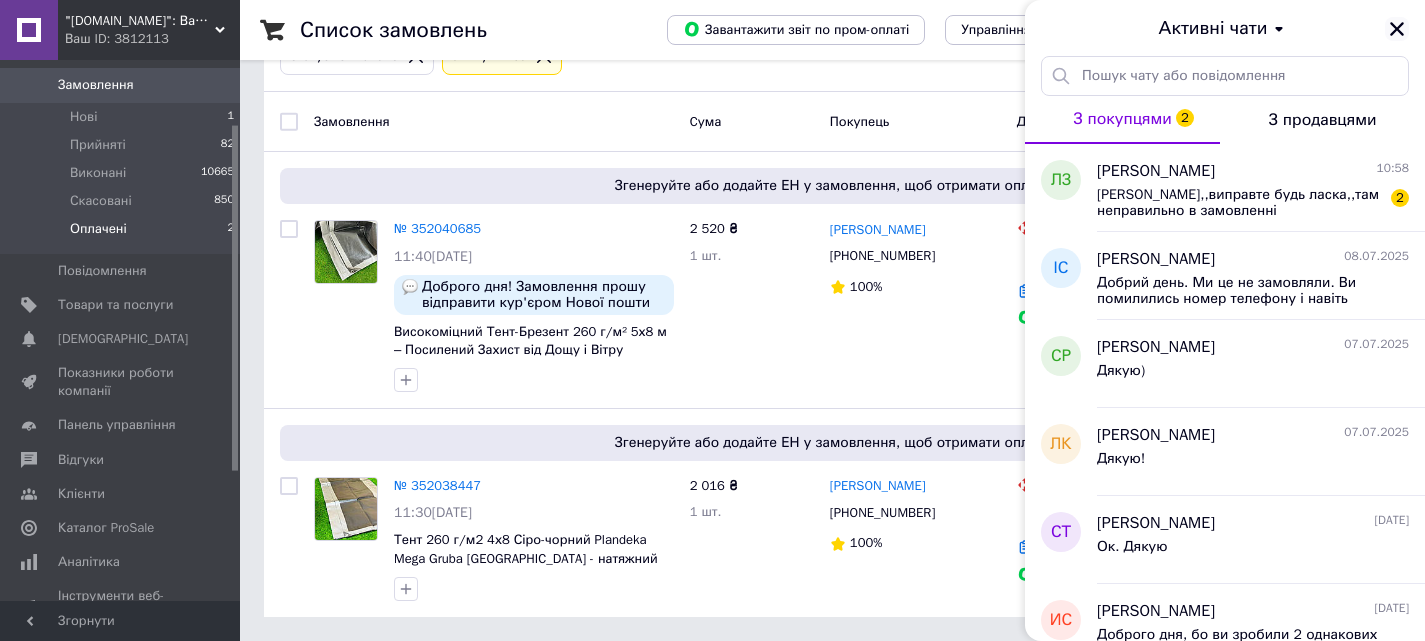 click 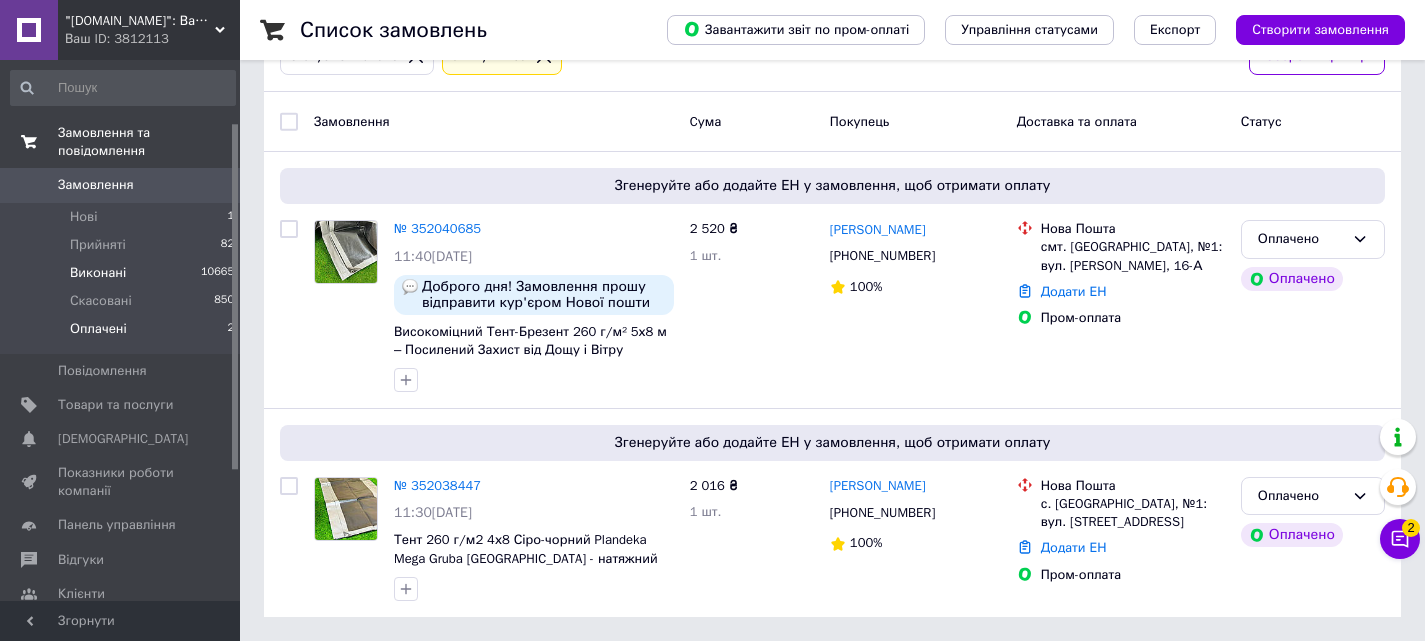 scroll, scrollTop: 0, scrollLeft: 0, axis: both 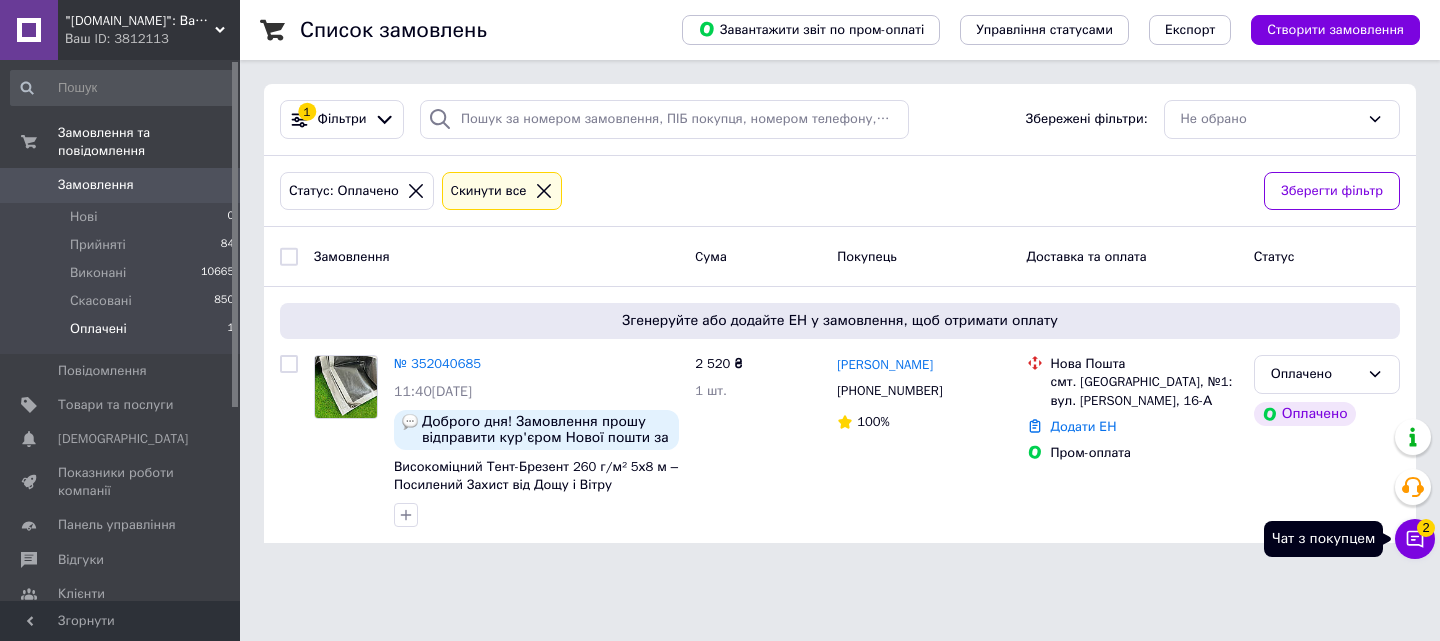 click on "Чат з покупцем 2" at bounding box center [1415, 539] 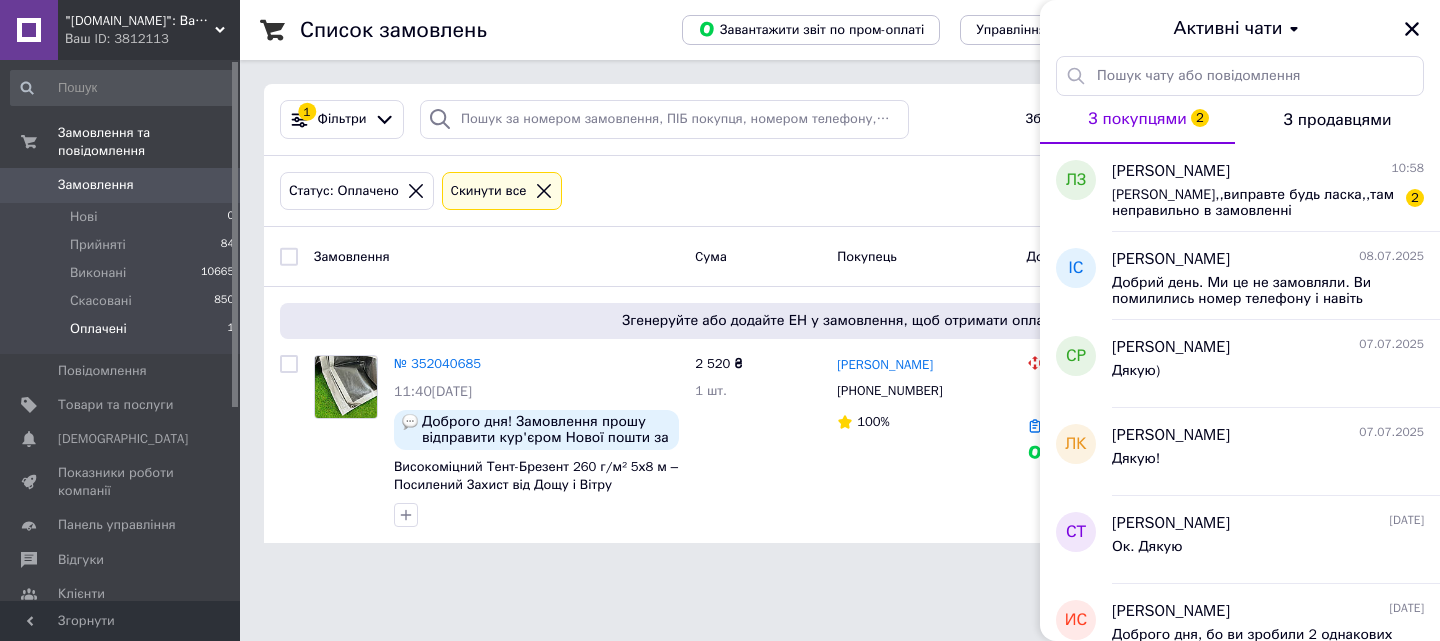 click on ""[DOMAIN_NAME]": Ваш провідник у світі садівництва та городництва! Ваш ID: 3812113 Сайт "[DOMAIN_NAME]": Ваш провідник ... Кабінет покупця Перевірити стан системи Сторінка на порталі Довідка Вийти Замовлення та повідомлення Замовлення 0 Нові 0 Прийняті 84 Виконані 10665 Скасовані 850 Оплачені 1 Повідомлення 0 Товари та послуги Сповіщення 0 0 Показники роботи компанії Панель управління Відгуки Клієнти Каталог ProSale Аналітика Інструменти веб-майстра та SEO Управління сайтом Гаманець компанії [PERSON_NAME] Prom топ Згорнути" at bounding box center (720, 283) 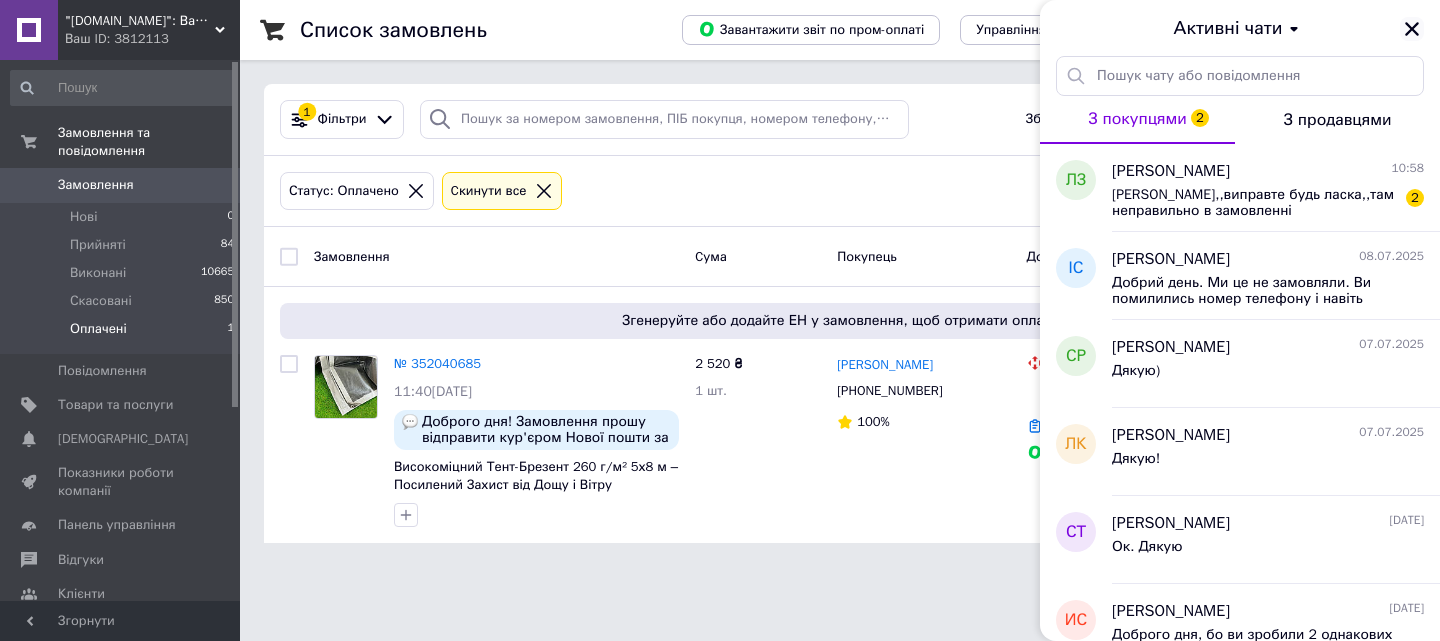 click 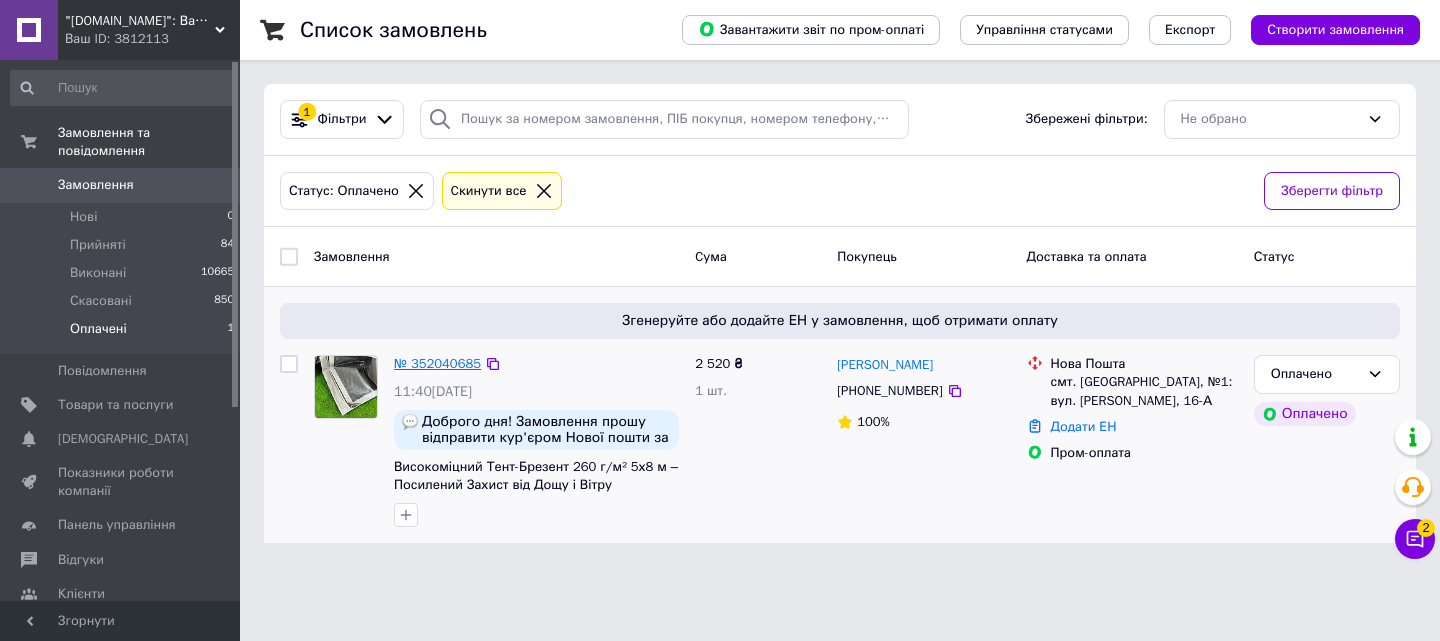 click on "№ 352040685" at bounding box center (437, 363) 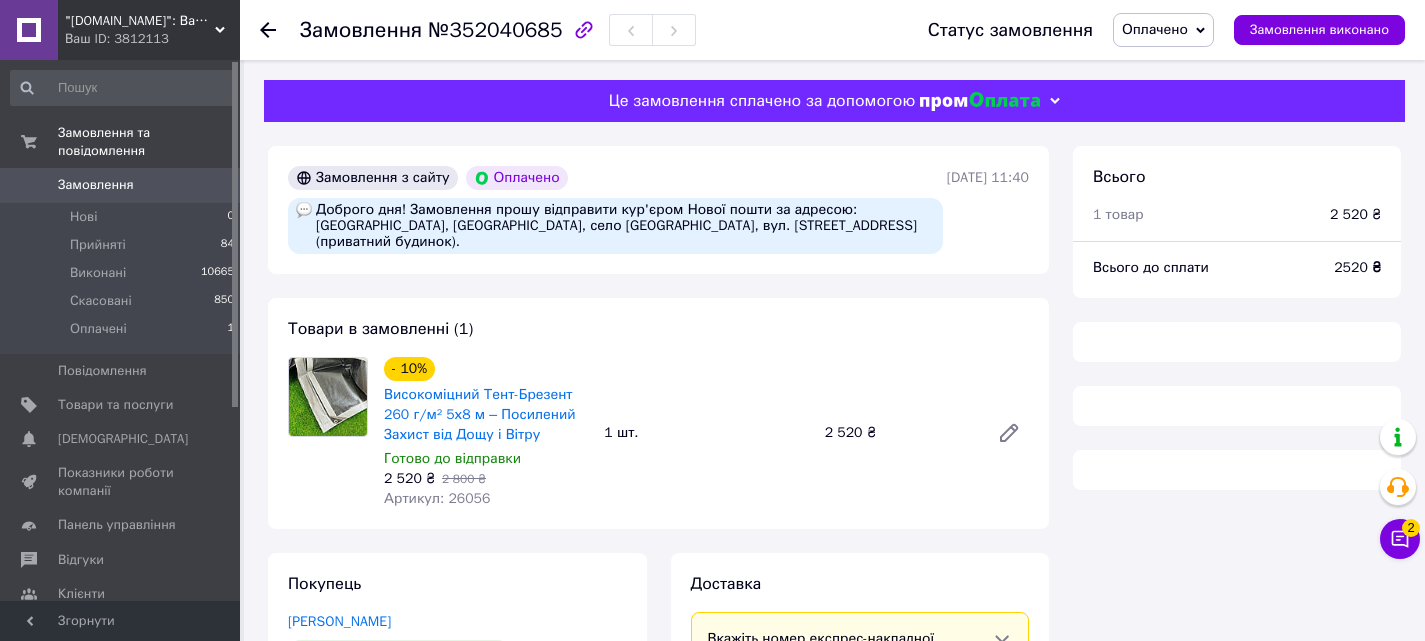 click on "Оплачено" at bounding box center (1155, 29) 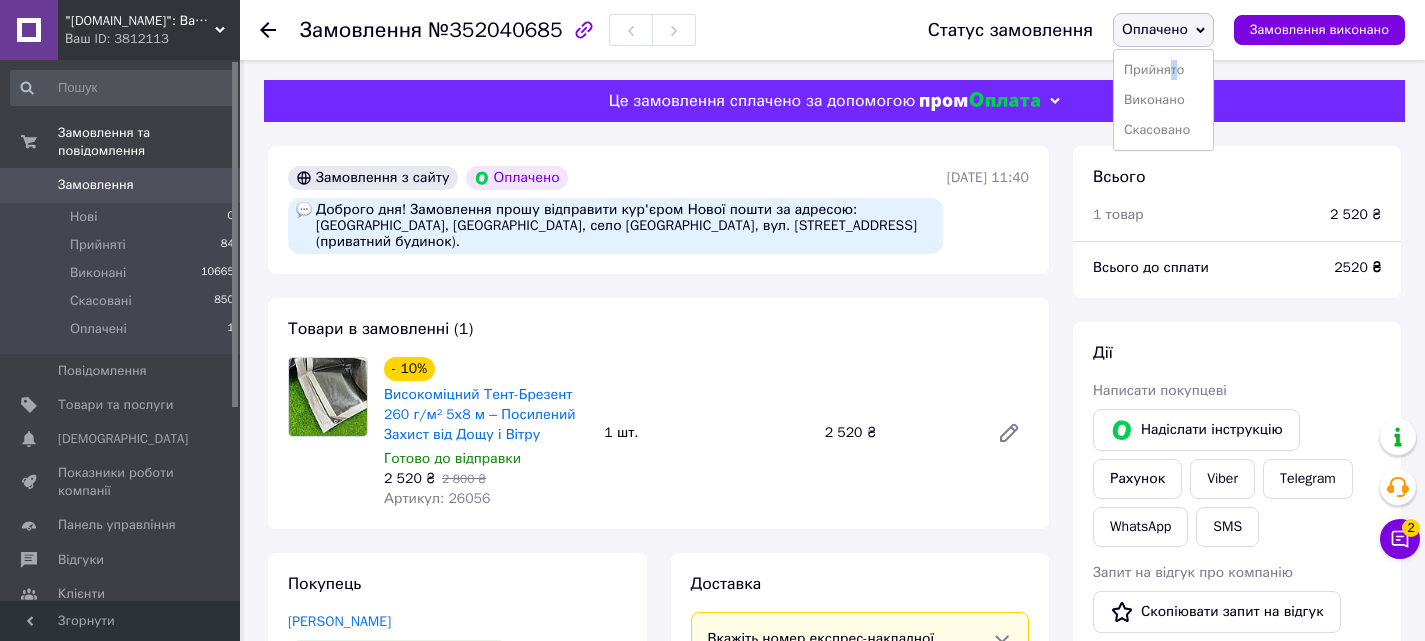 click on "Прийнято" at bounding box center [1163, 70] 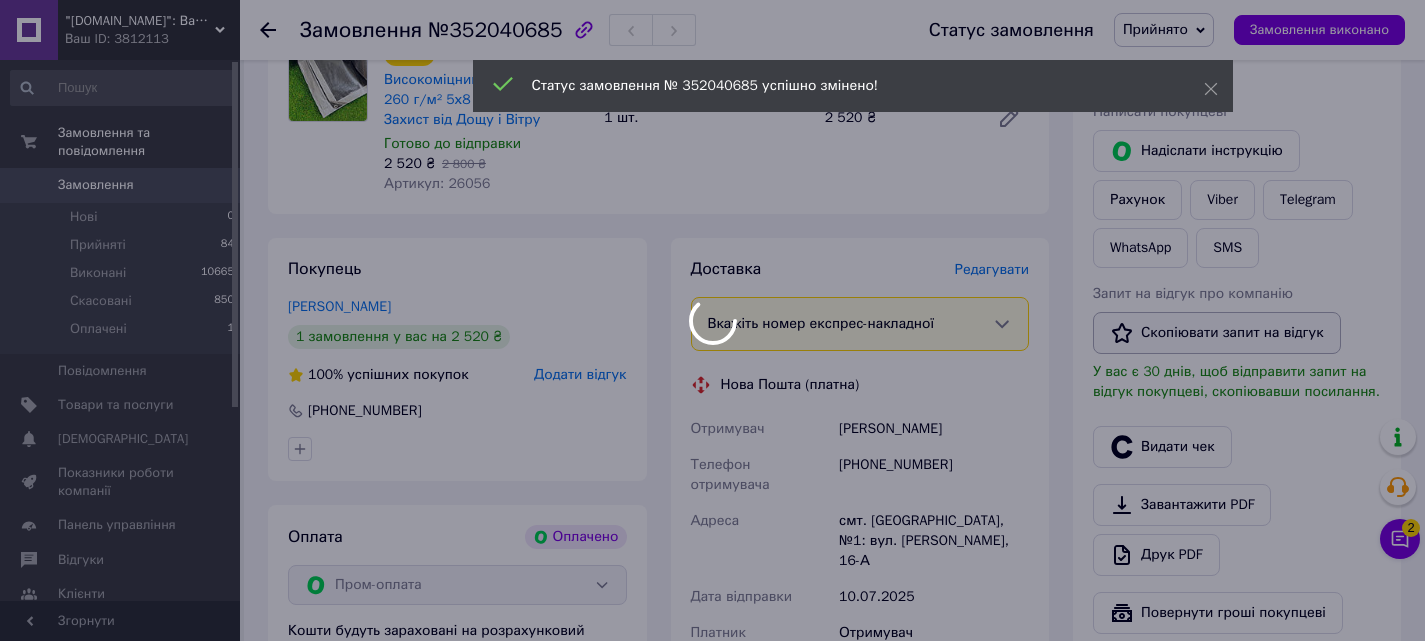 scroll, scrollTop: 400, scrollLeft: 0, axis: vertical 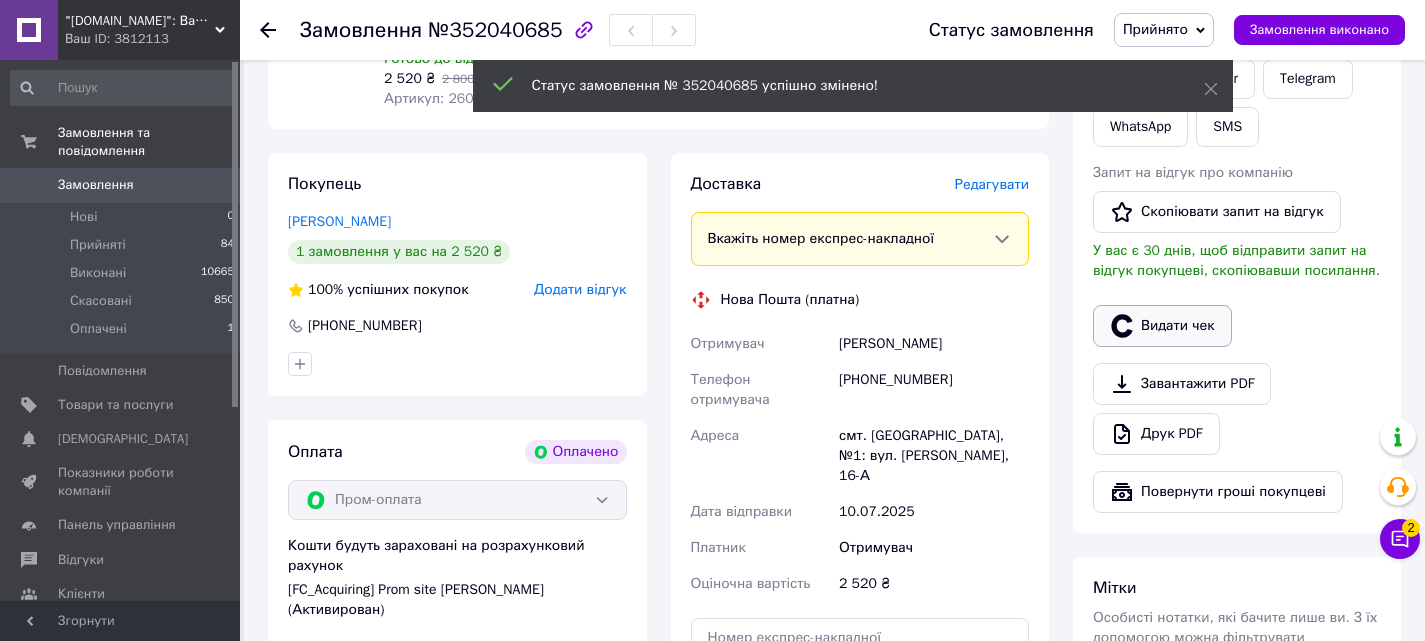 click on "Видати чек" at bounding box center [1162, 326] 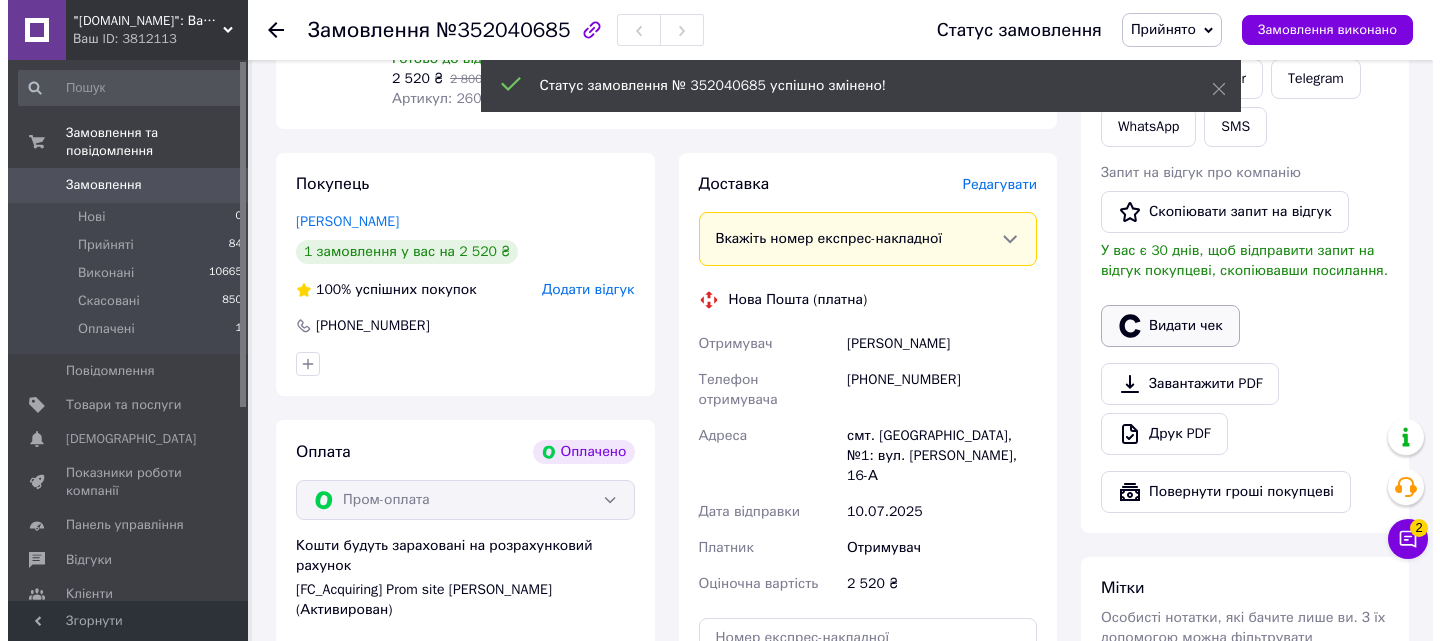 scroll, scrollTop: 384, scrollLeft: 0, axis: vertical 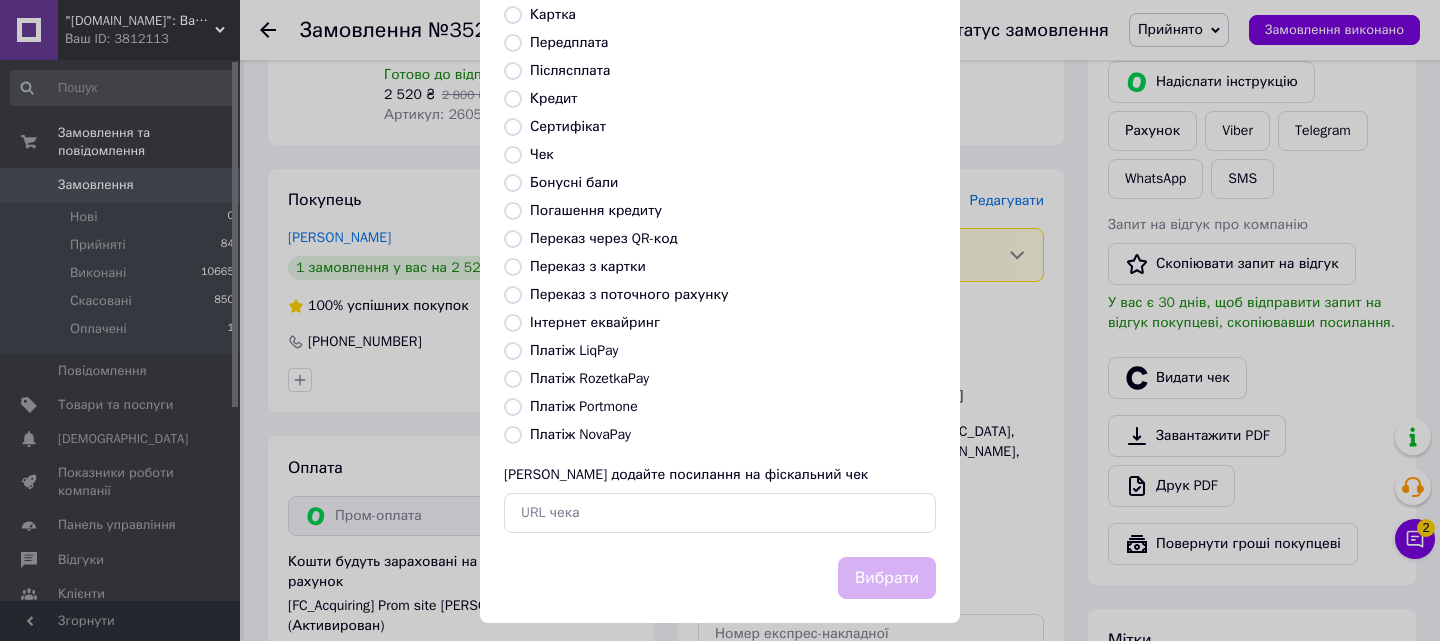 click on "Платіж RozetkaPay" at bounding box center [589, 378] 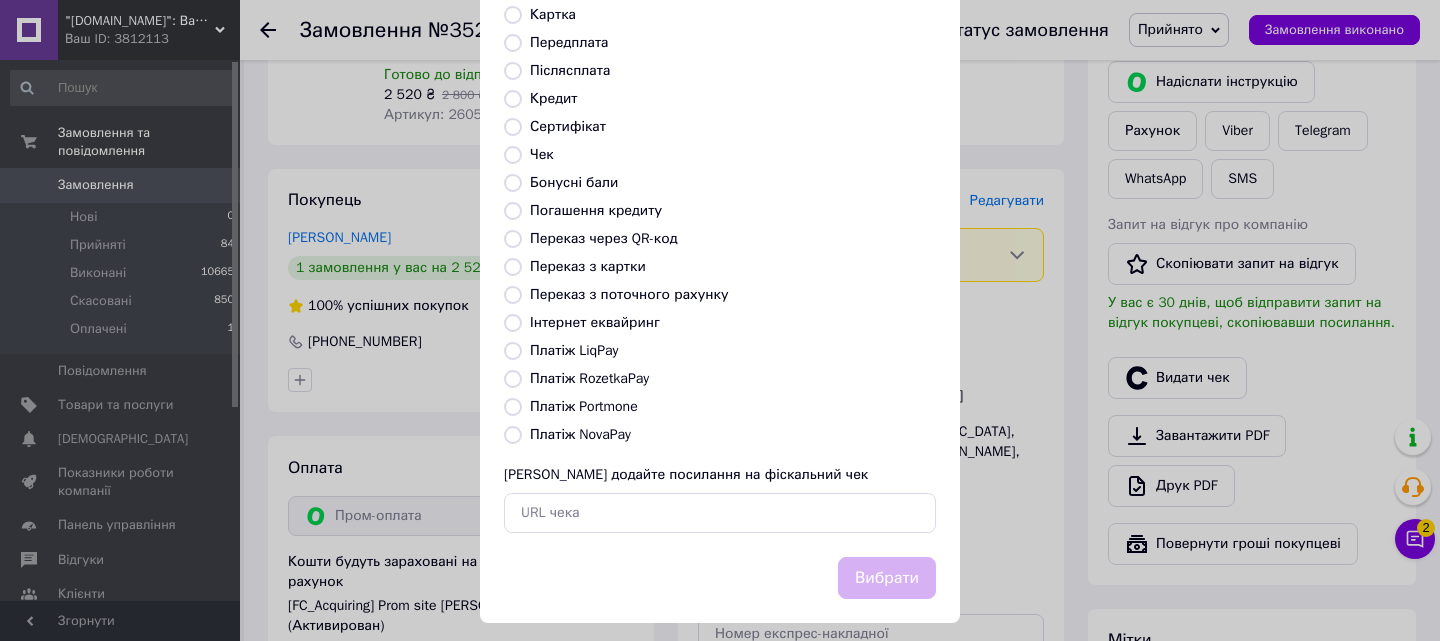 radio on "true" 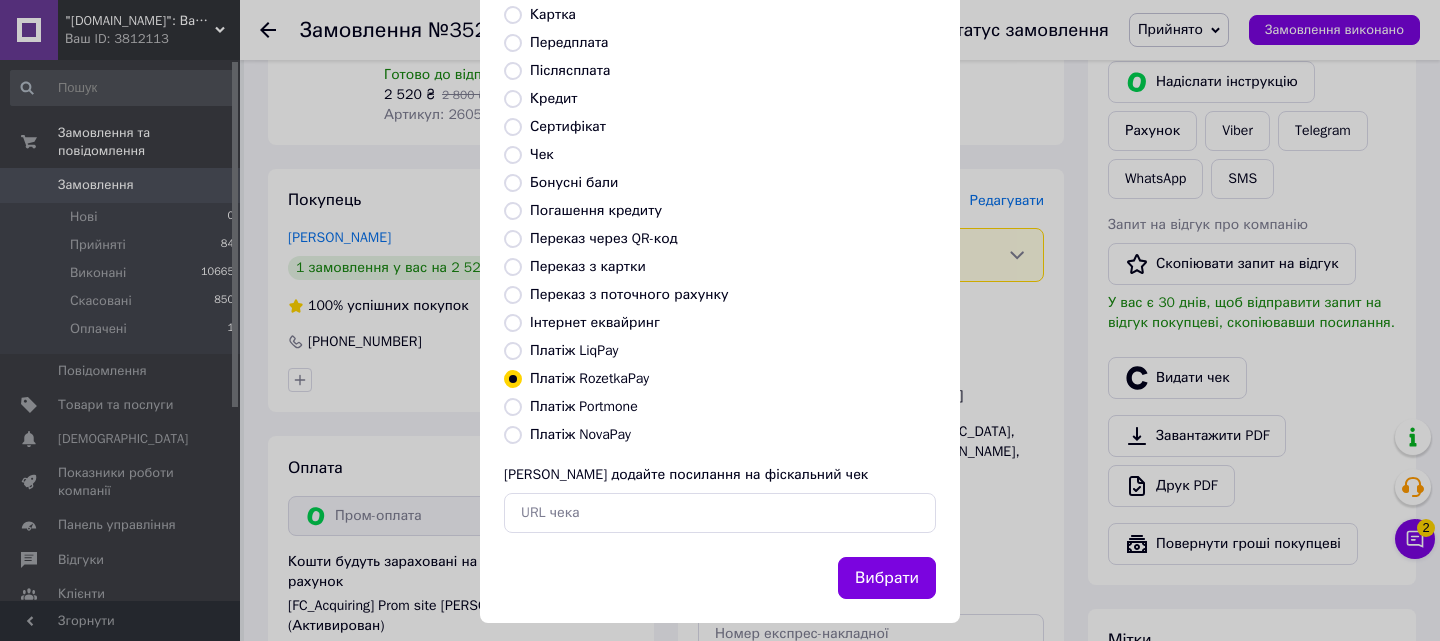 click on "Вибрати" at bounding box center (887, 578) 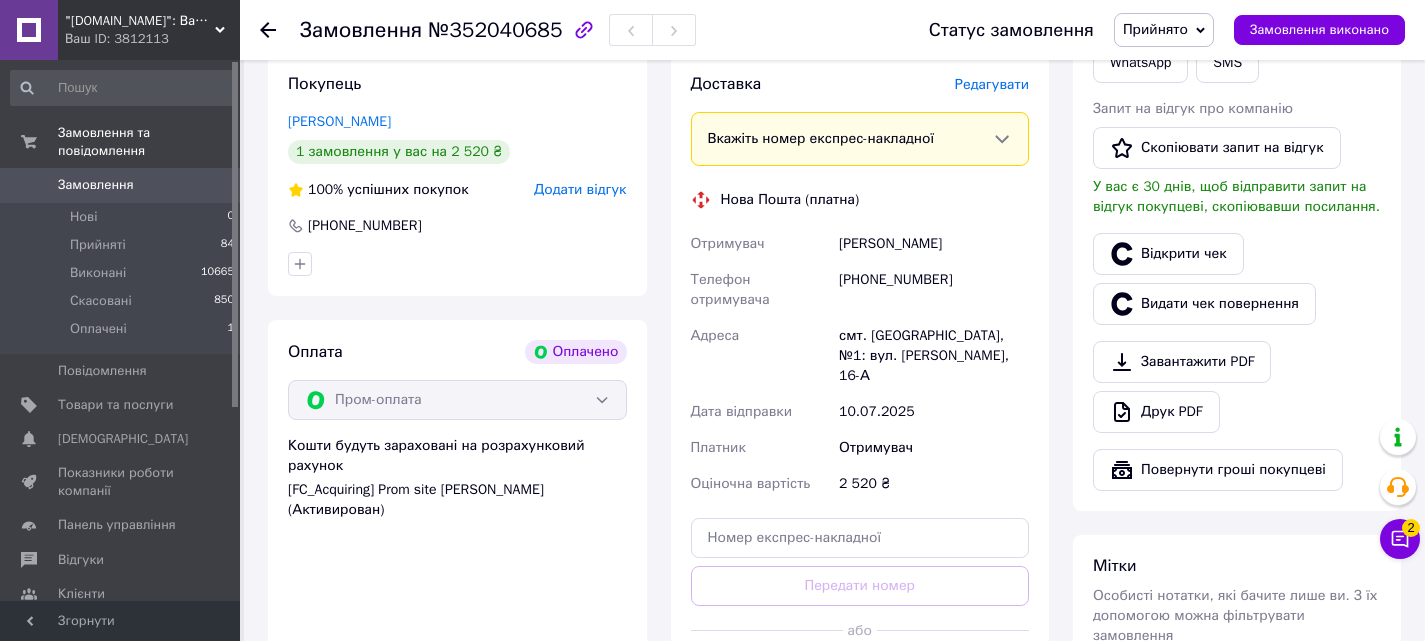 scroll, scrollTop: 500, scrollLeft: 0, axis: vertical 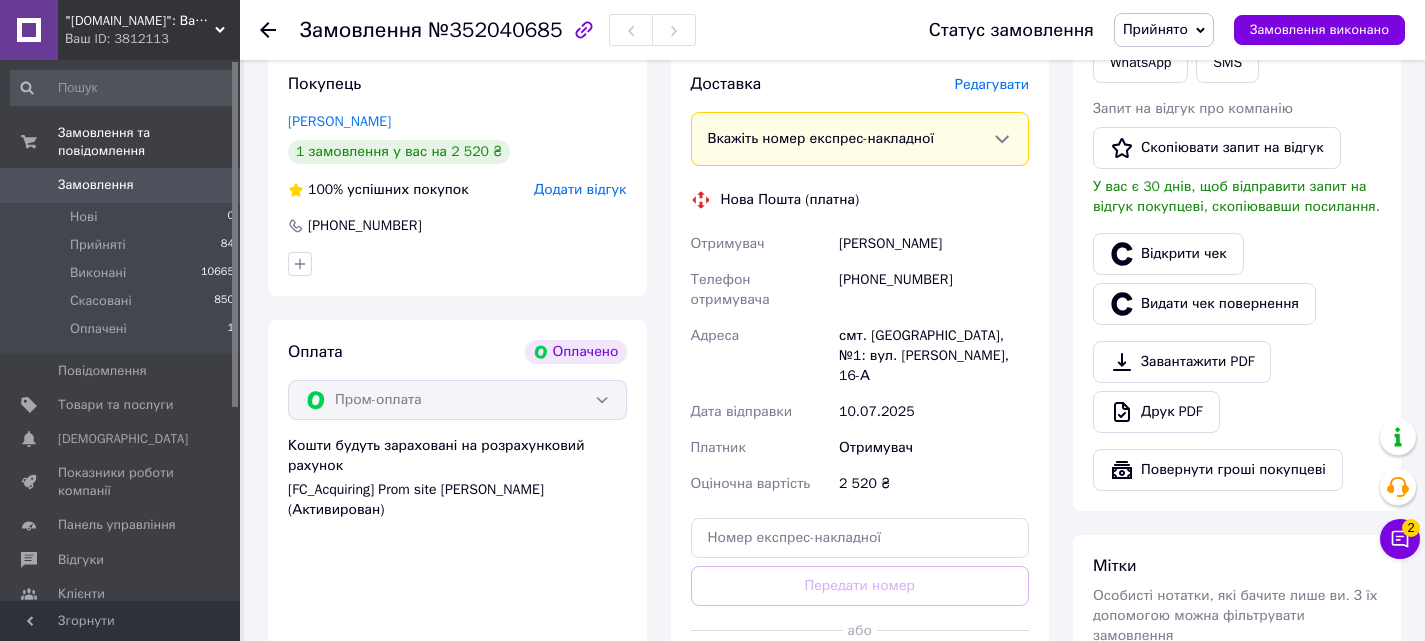 click on "[PHONE_NUMBER]" at bounding box center (934, 290) 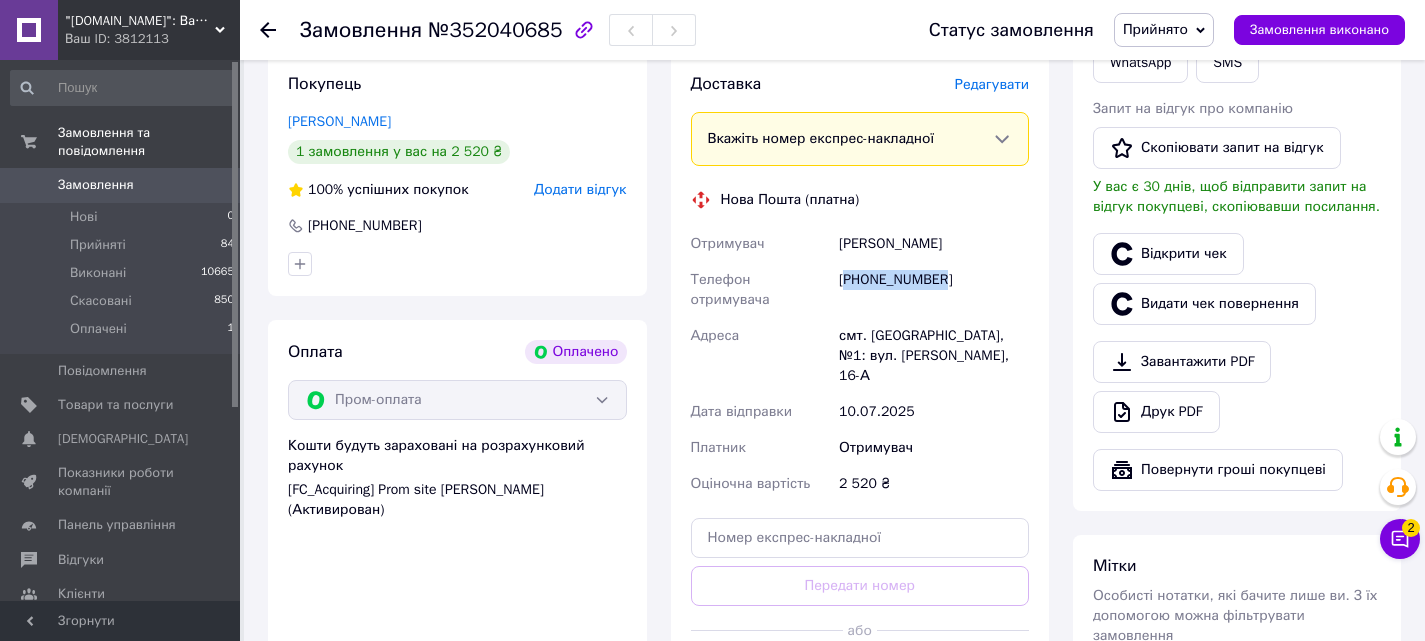 drag, startPoint x: 847, startPoint y: 284, endPoint x: 1019, endPoint y: 279, distance: 172.07266 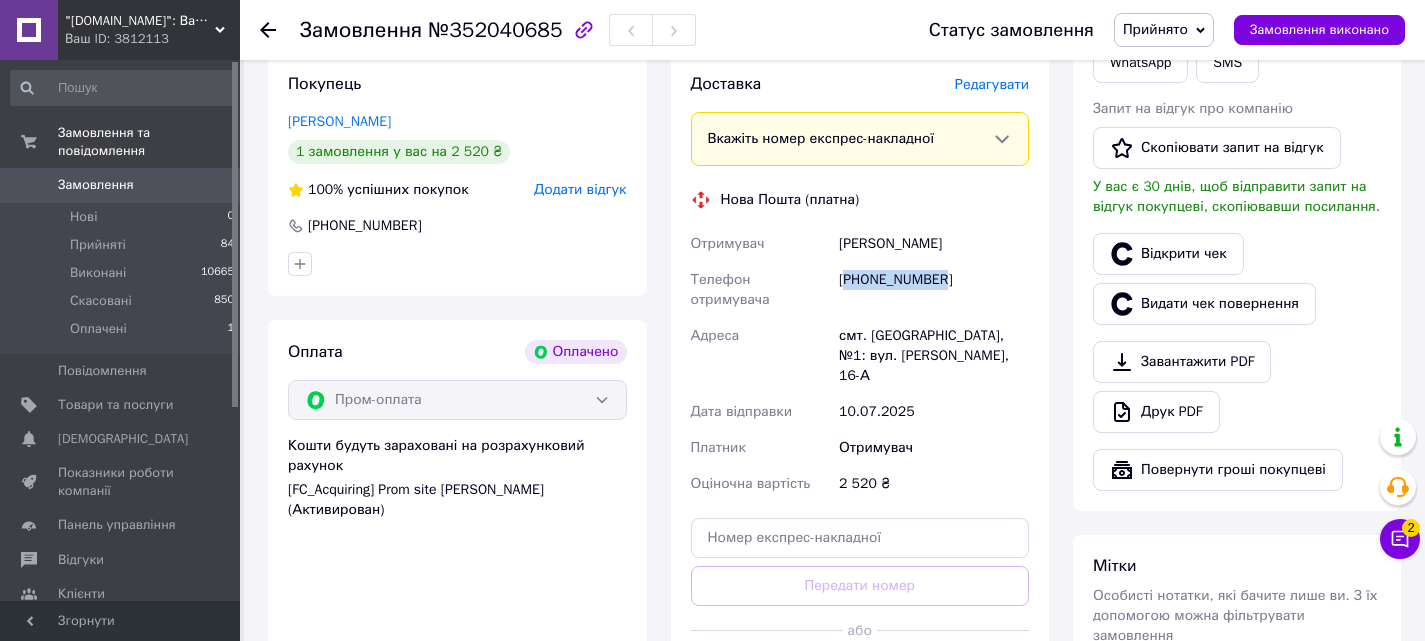 drag, startPoint x: 830, startPoint y: 302, endPoint x: 1054, endPoint y: 343, distance: 227.72131 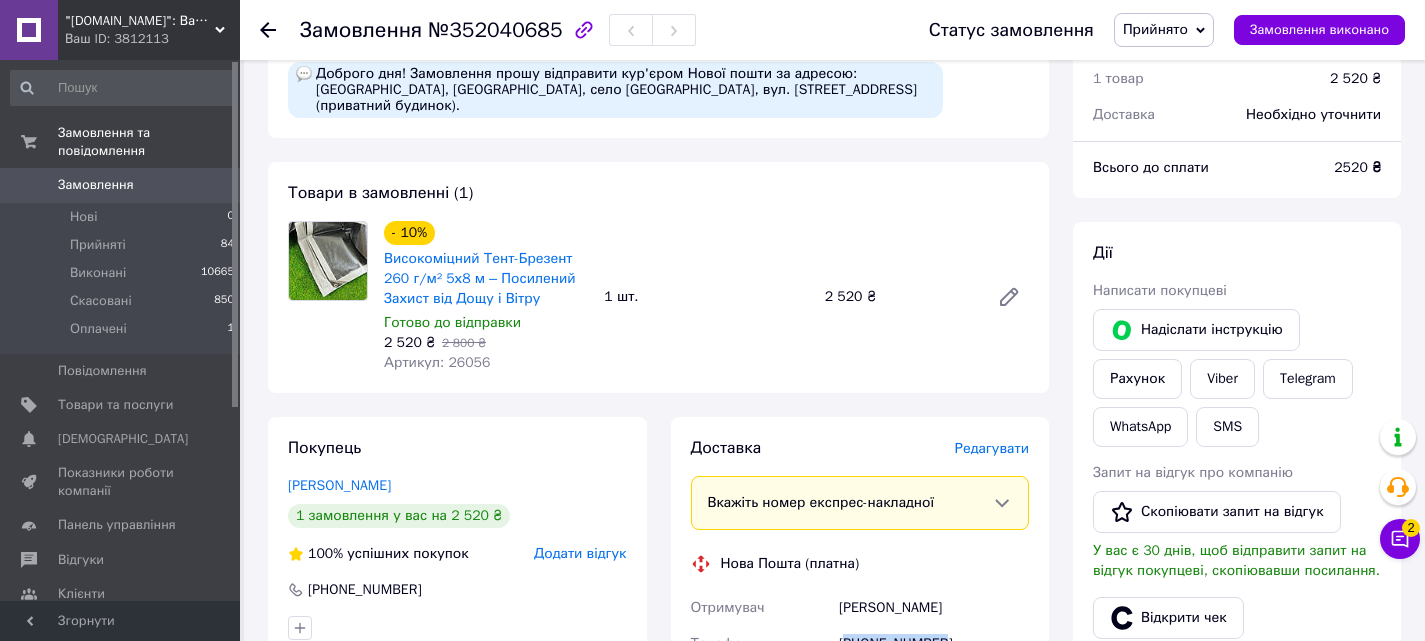 scroll, scrollTop: 0, scrollLeft: 0, axis: both 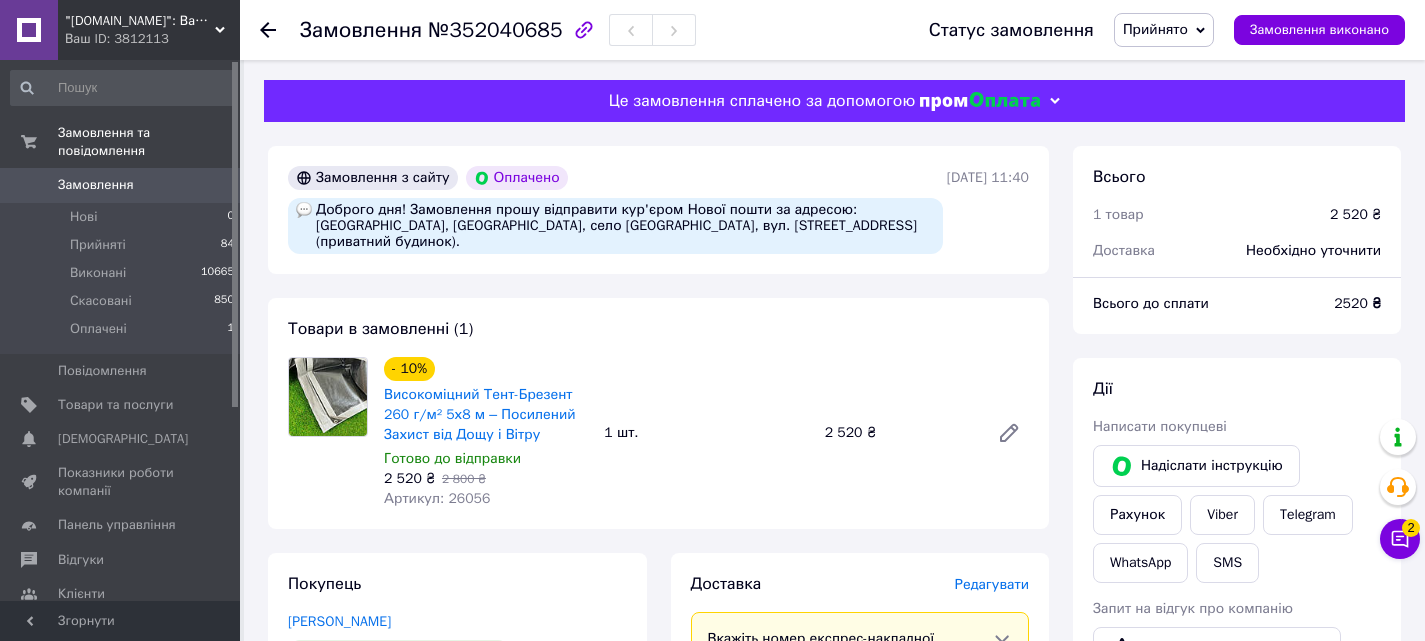 click on "Доброго дня! Замовлення прошу відправити кур'єром Нової пошти за адресою: [GEOGRAPHIC_DATA], [GEOGRAPHIC_DATA], село [GEOGRAPHIC_DATA], вул. [STREET_ADDRESS] (приватний будинок)." at bounding box center (615, 226) 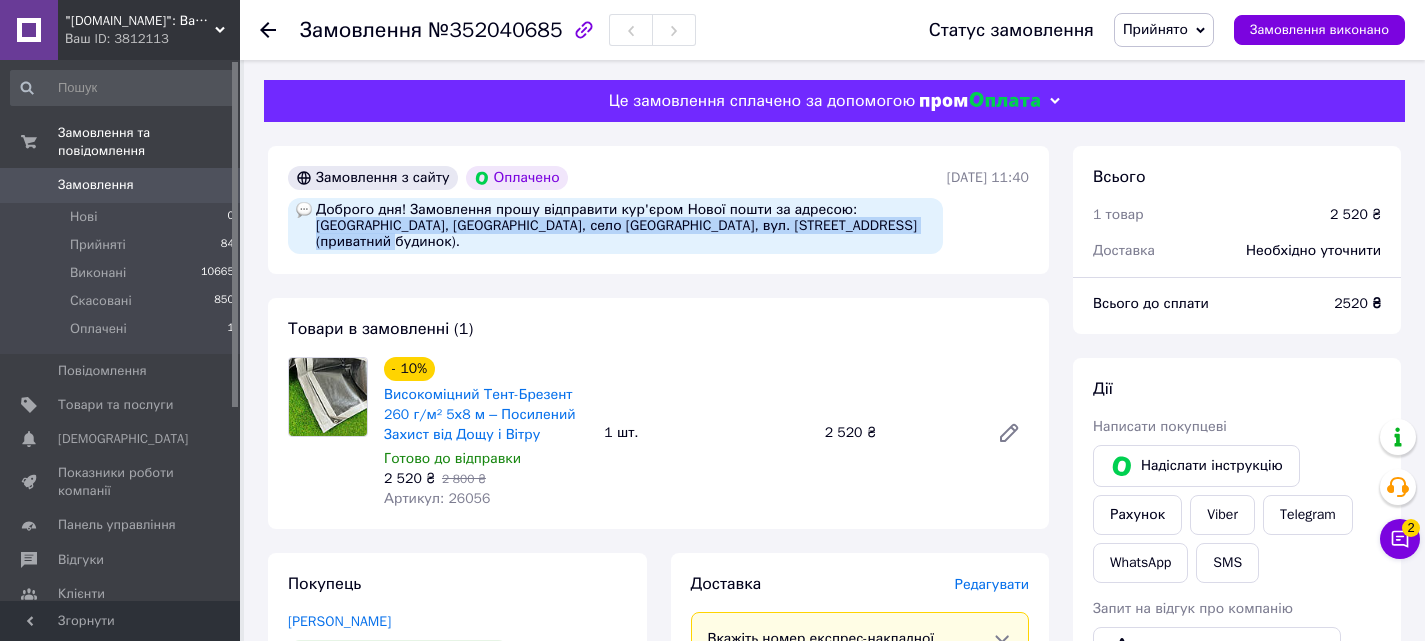 drag, startPoint x: 318, startPoint y: 227, endPoint x: 616, endPoint y: 136, distance: 311.58466 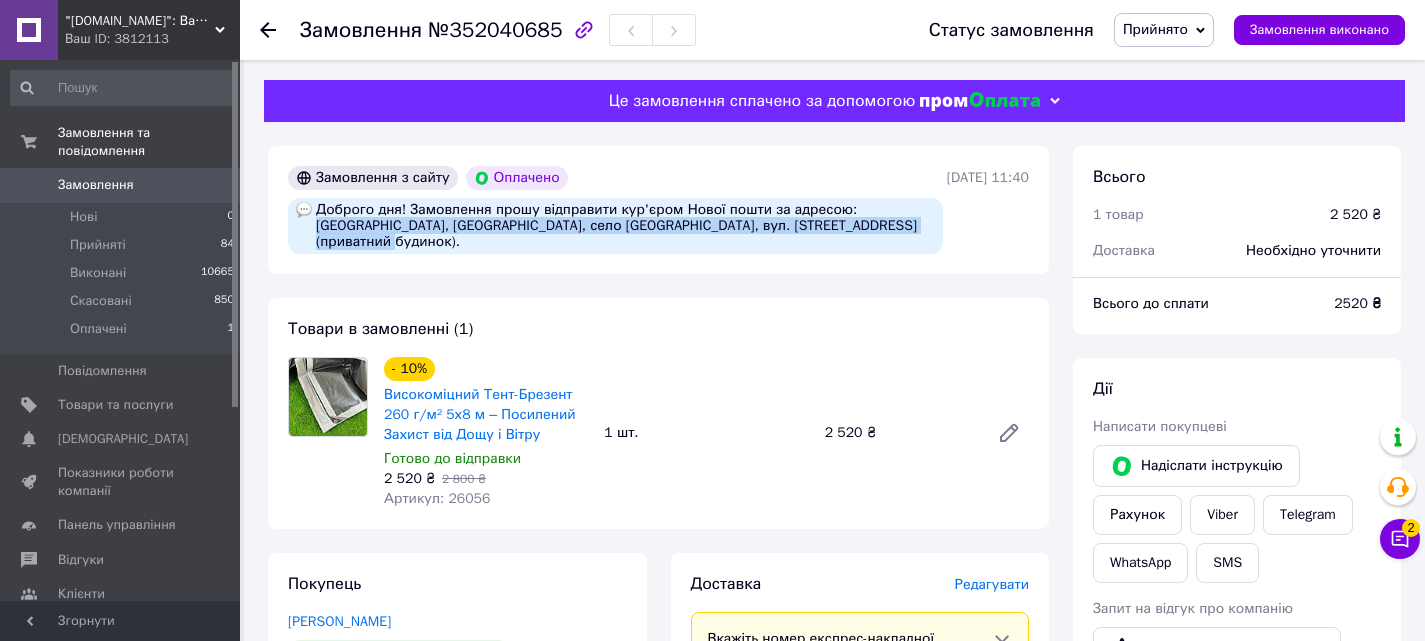 click on "Доброго дня! Замовлення прошу відправити кур'єром Нової пошти за адресою: [GEOGRAPHIC_DATA], [GEOGRAPHIC_DATA], село [GEOGRAPHIC_DATA], вул. [STREET_ADDRESS] (приватний будинок)." at bounding box center (615, 226) 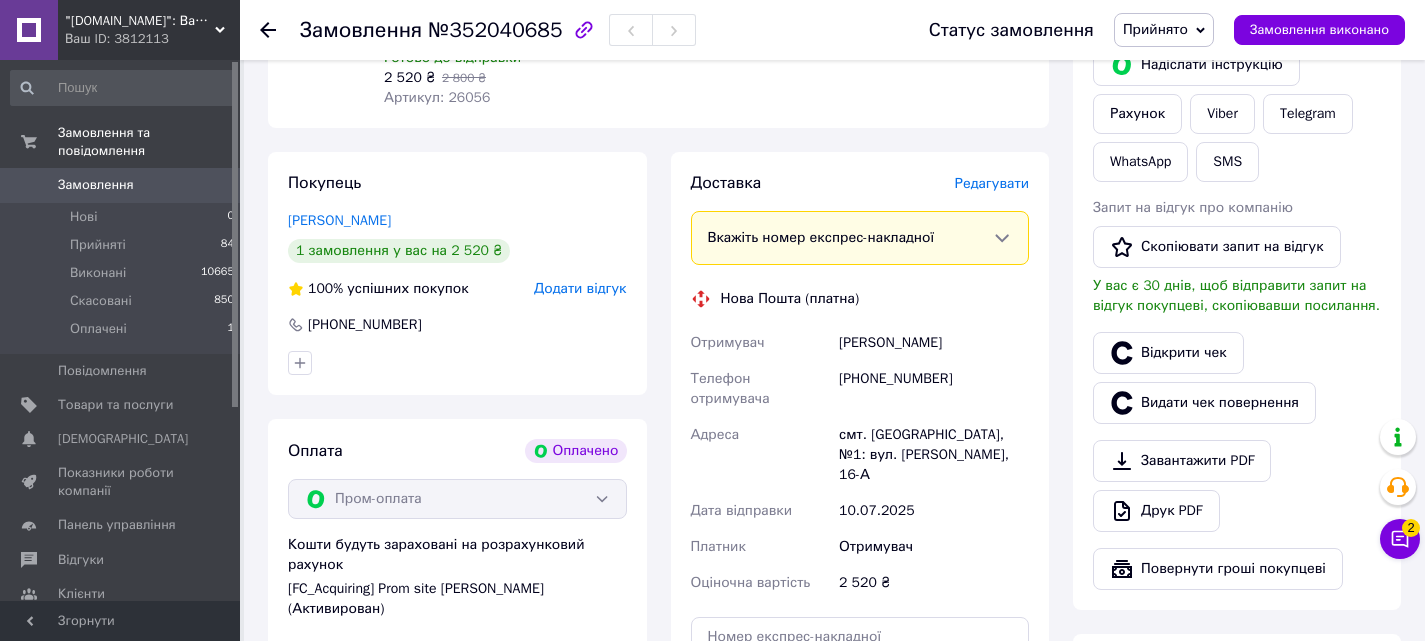 scroll, scrollTop: 400, scrollLeft: 0, axis: vertical 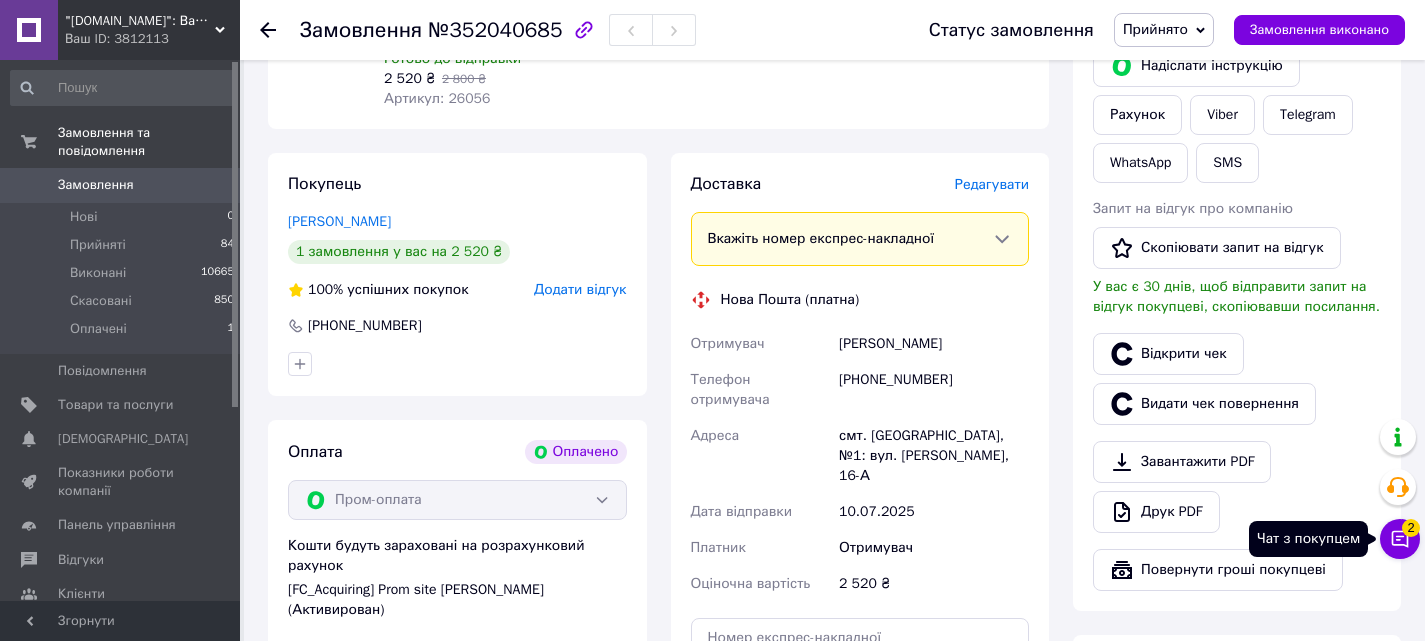click 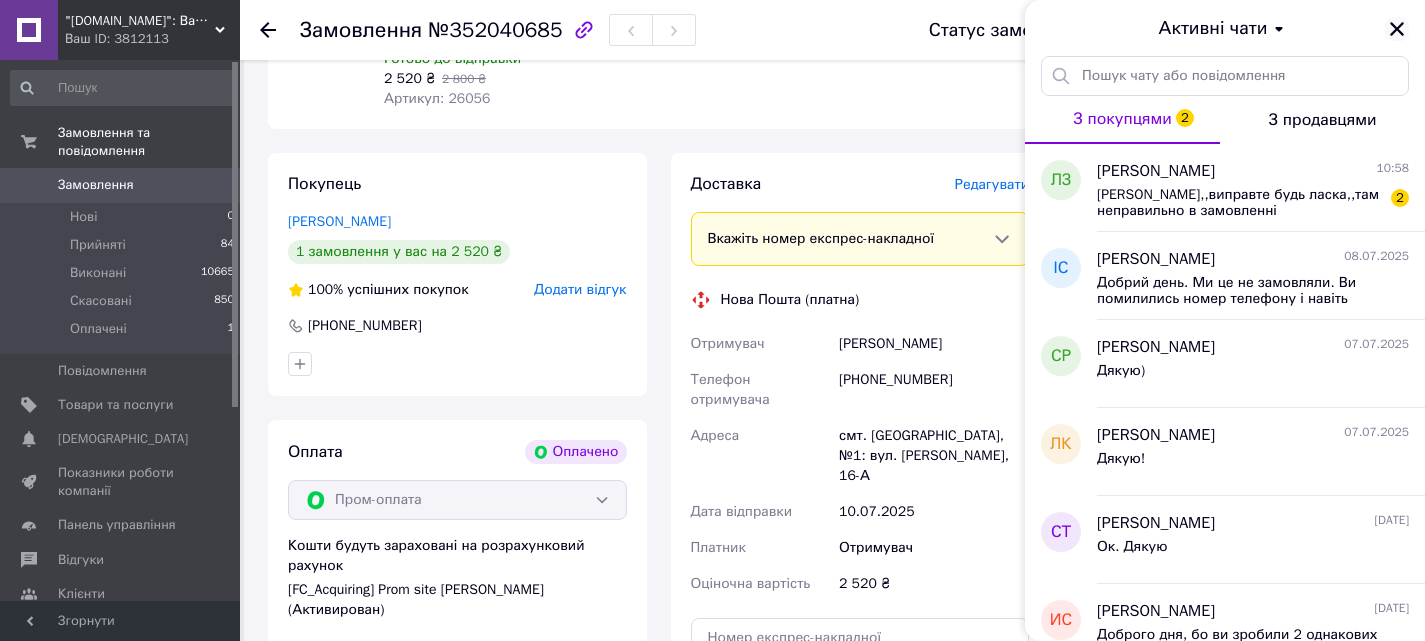 click 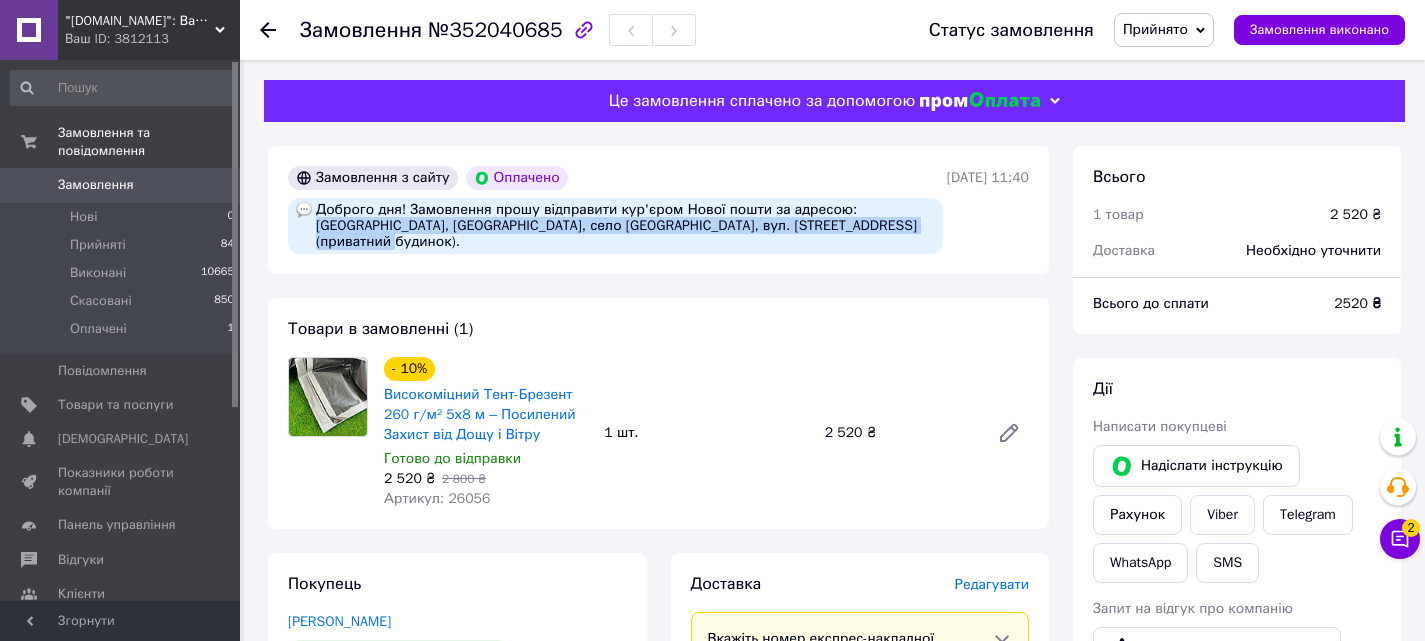 scroll, scrollTop: 0, scrollLeft: 0, axis: both 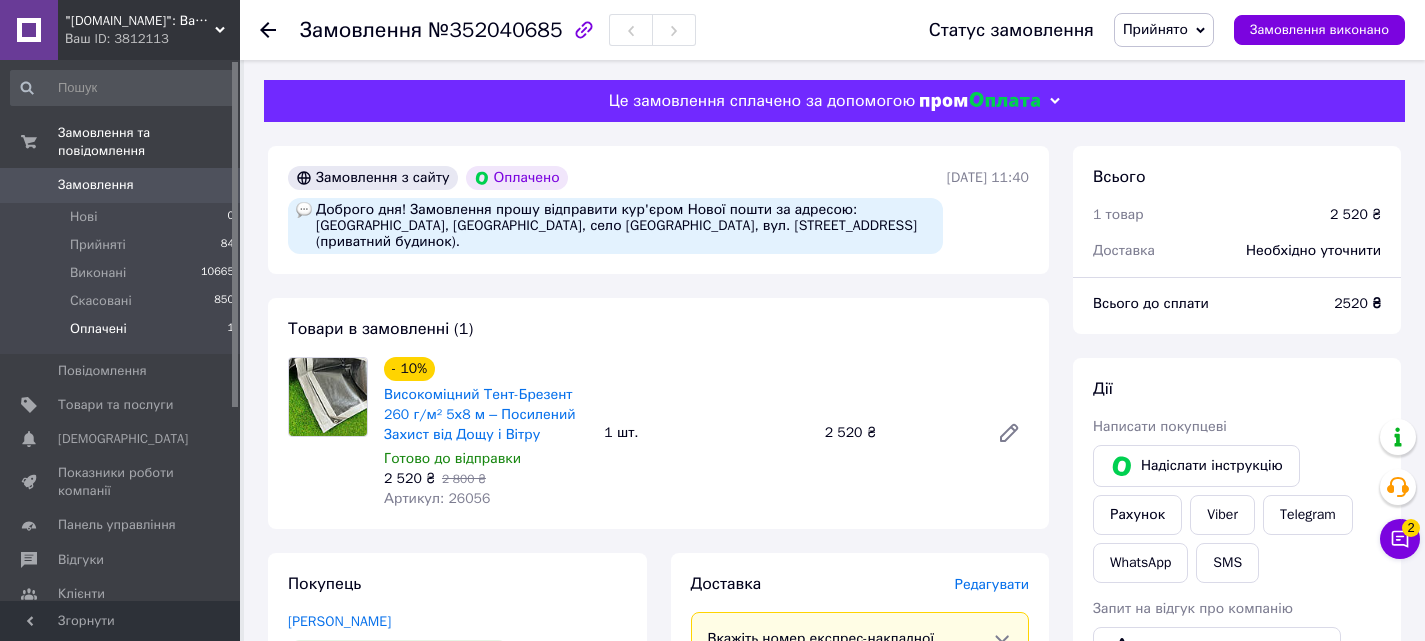 click on "Оплачені 1" at bounding box center [123, 334] 